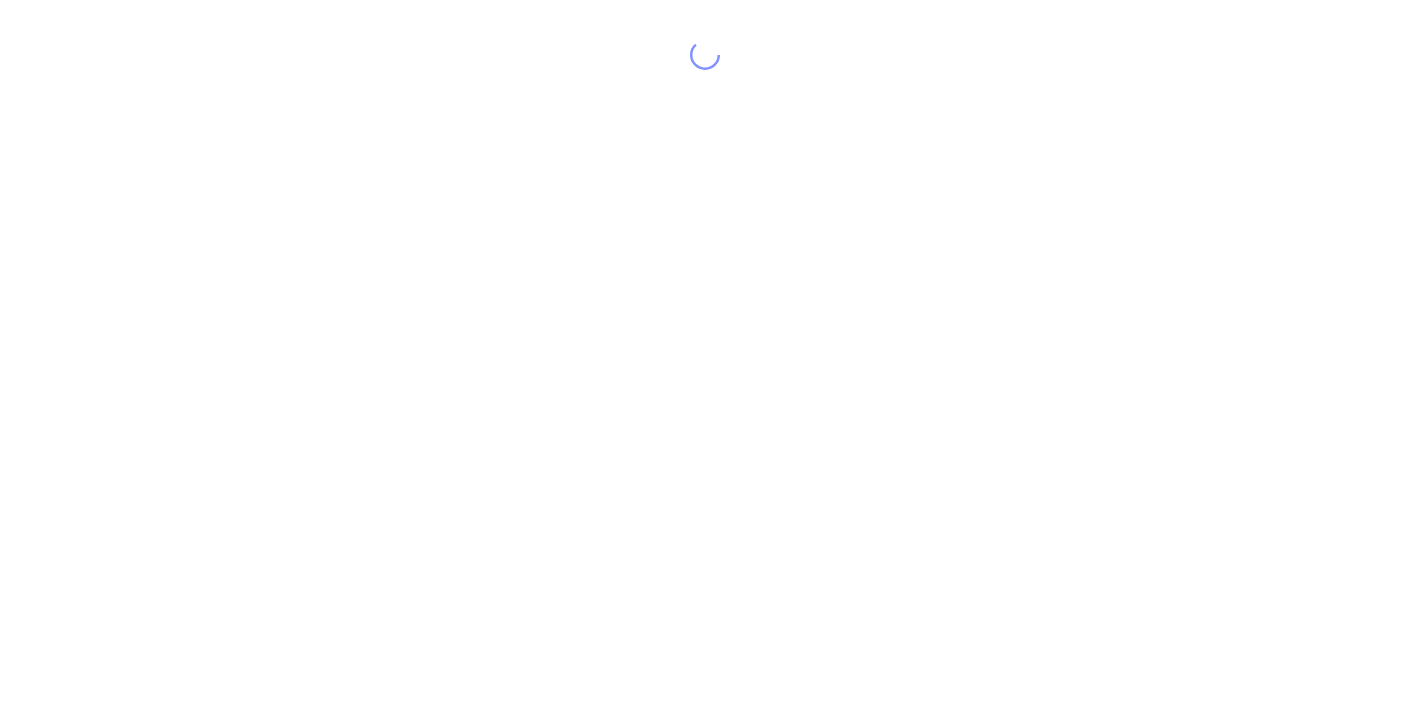 scroll, scrollTop: 0, scrollLeft: 0, axis: both 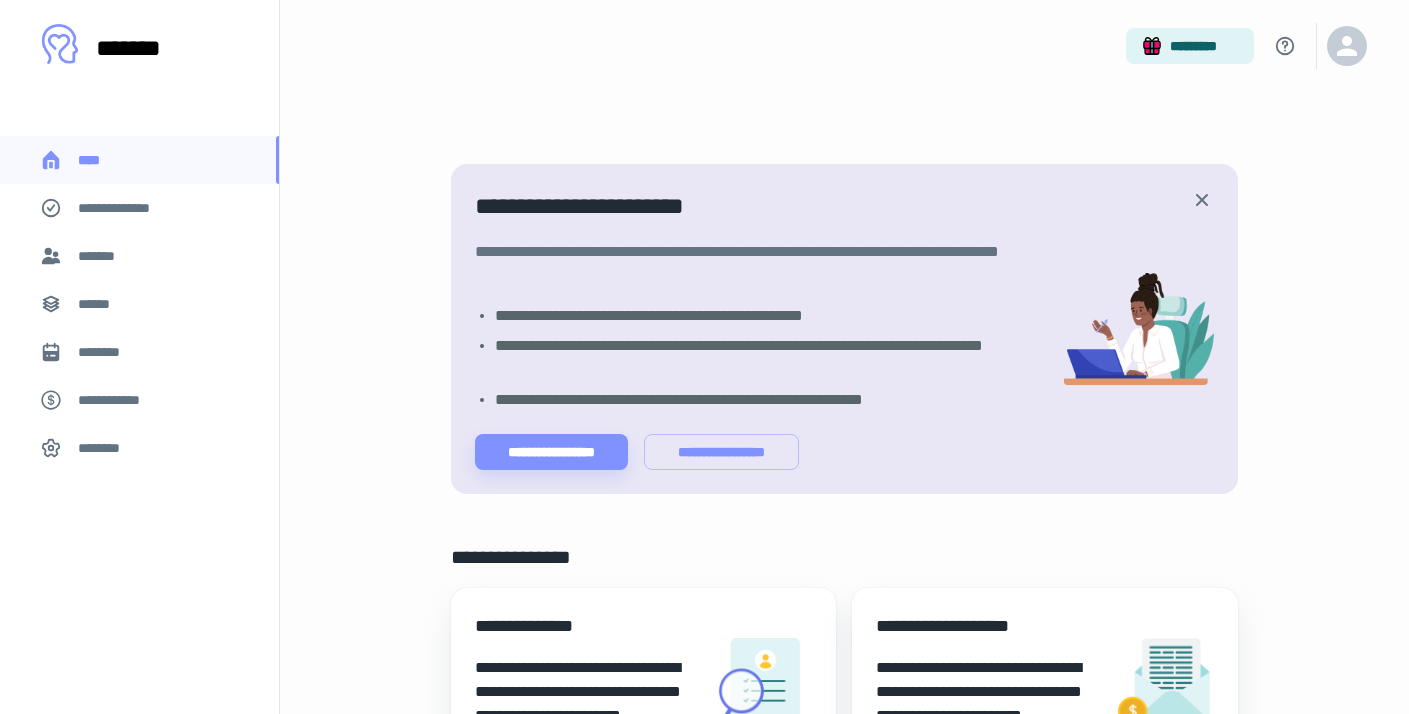 click on "**********" at bounding box center (127, 208) 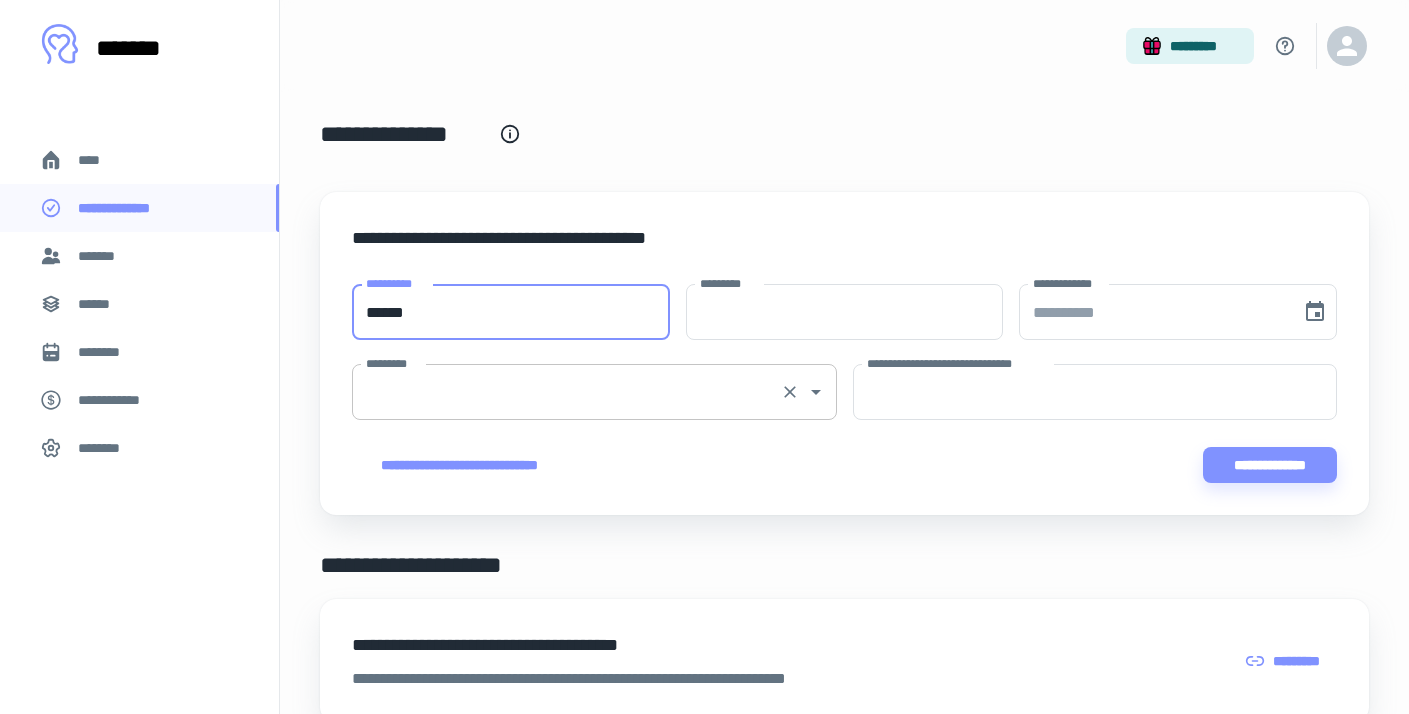 type on "******" 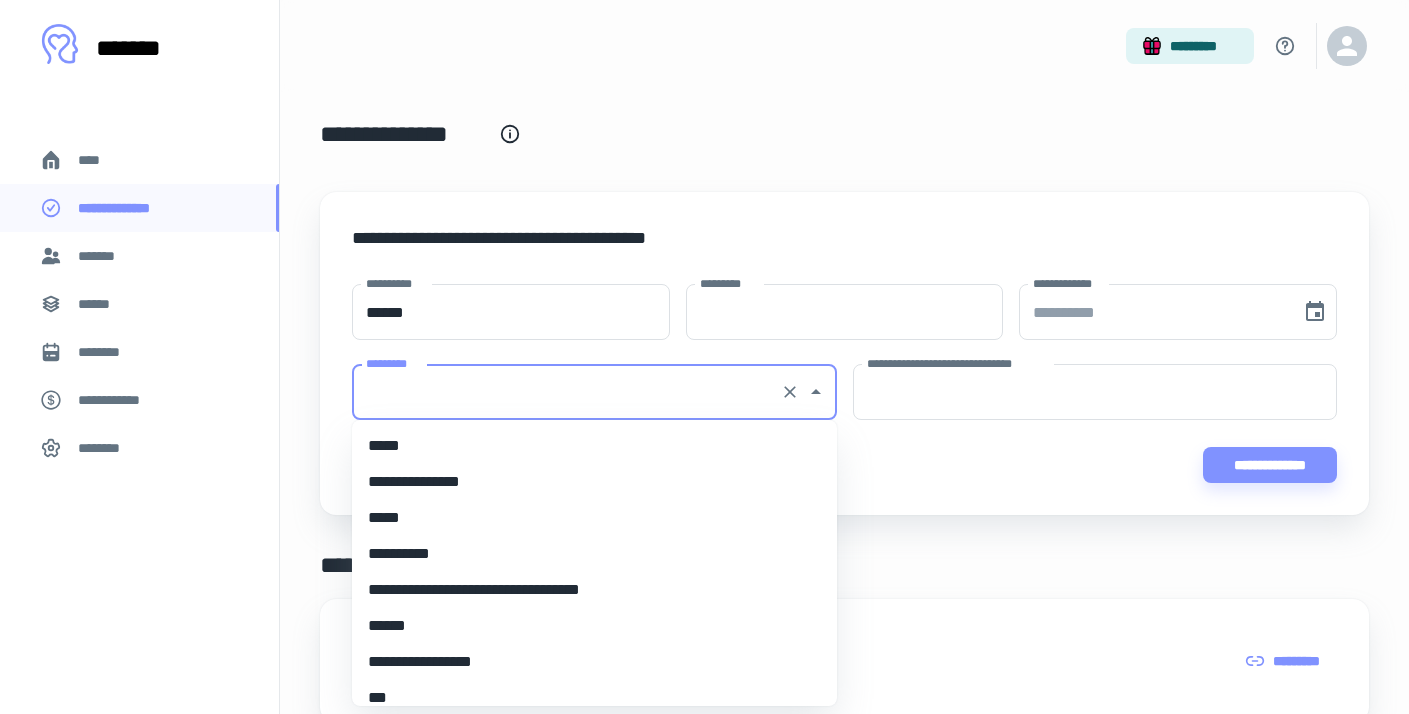 click on "*********" at bounding box center (566, 392) 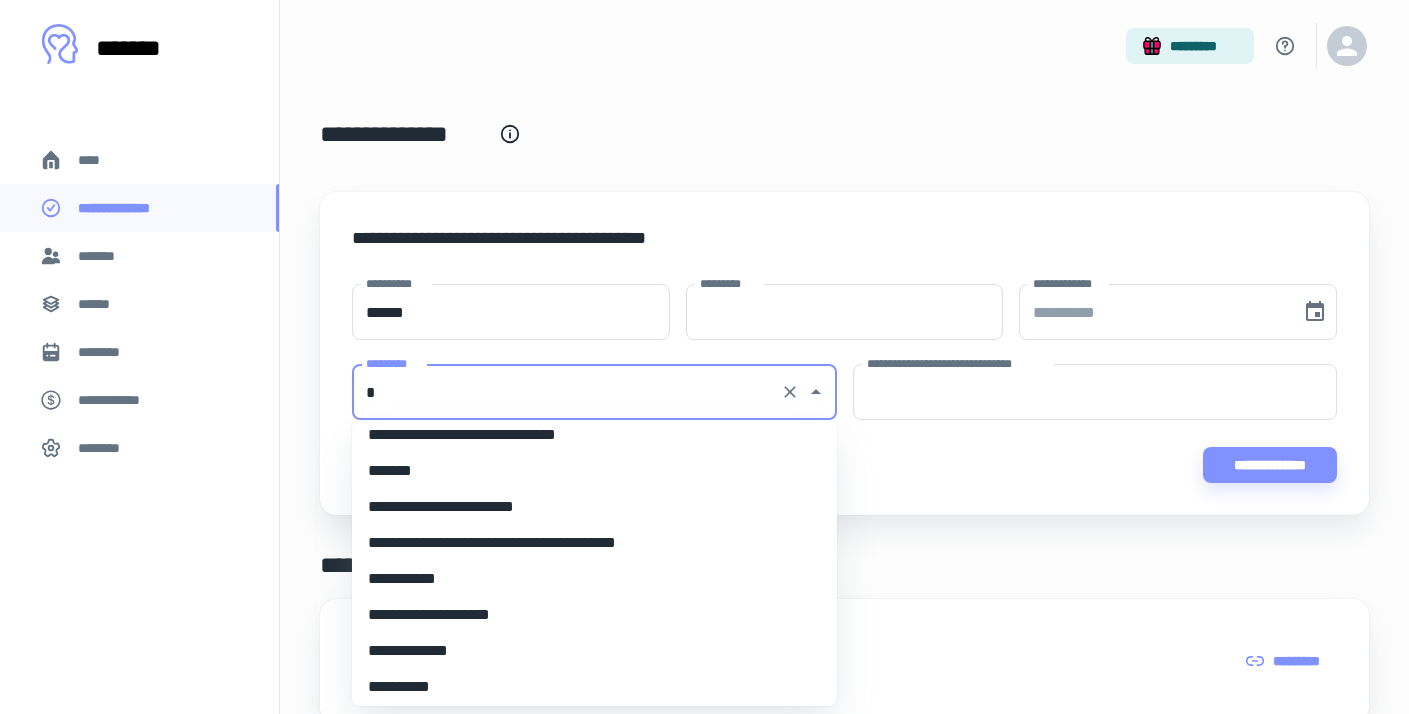 scroll, scrollTop: 8, scrollLeft: 0, axis: vertical 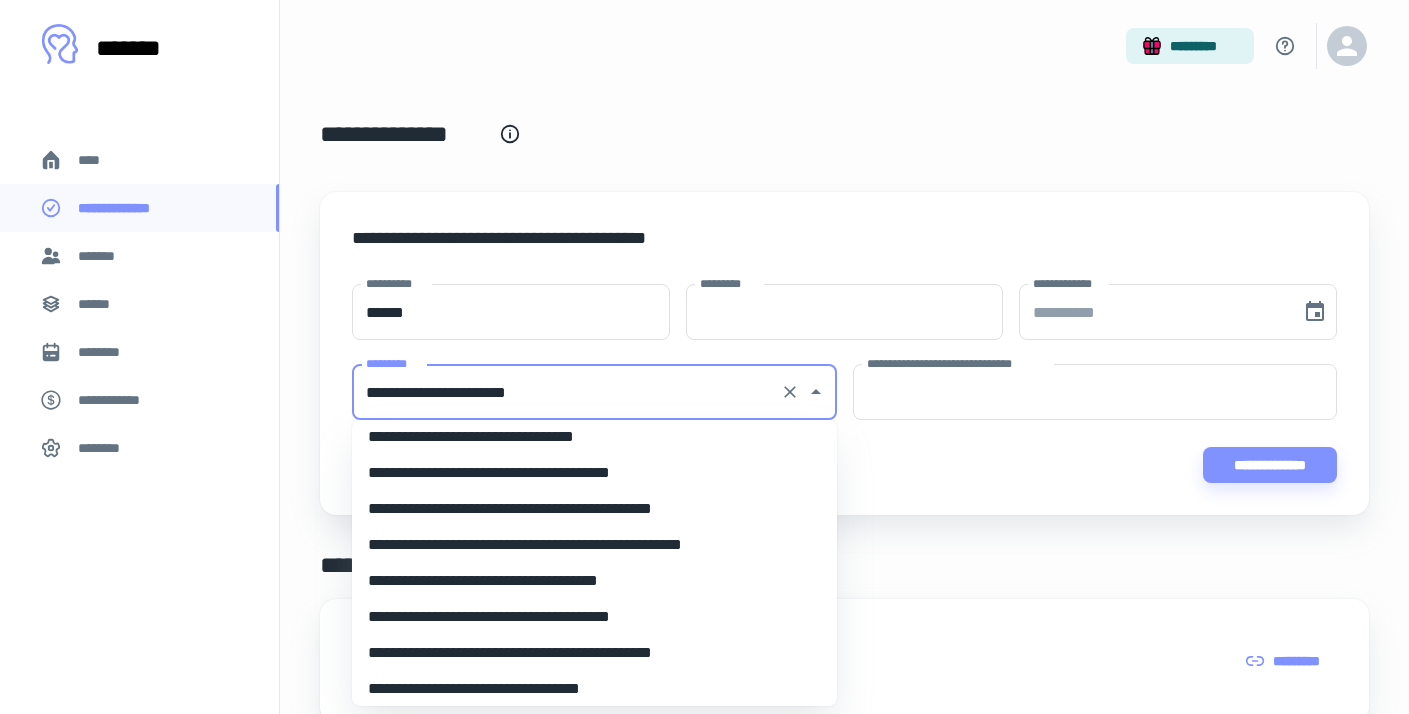 click on "**********" at bounding box center (594, 617) 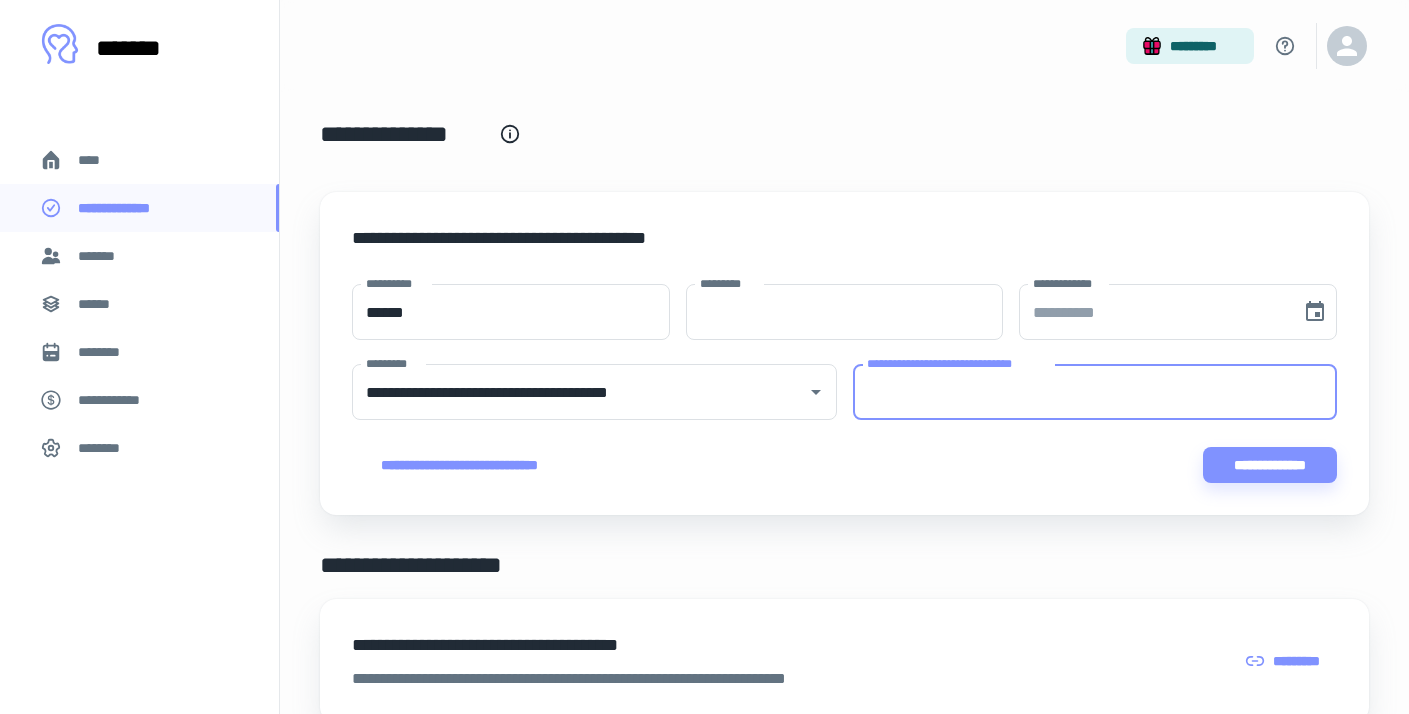click on "**********" at bounding box center [1095, 392] 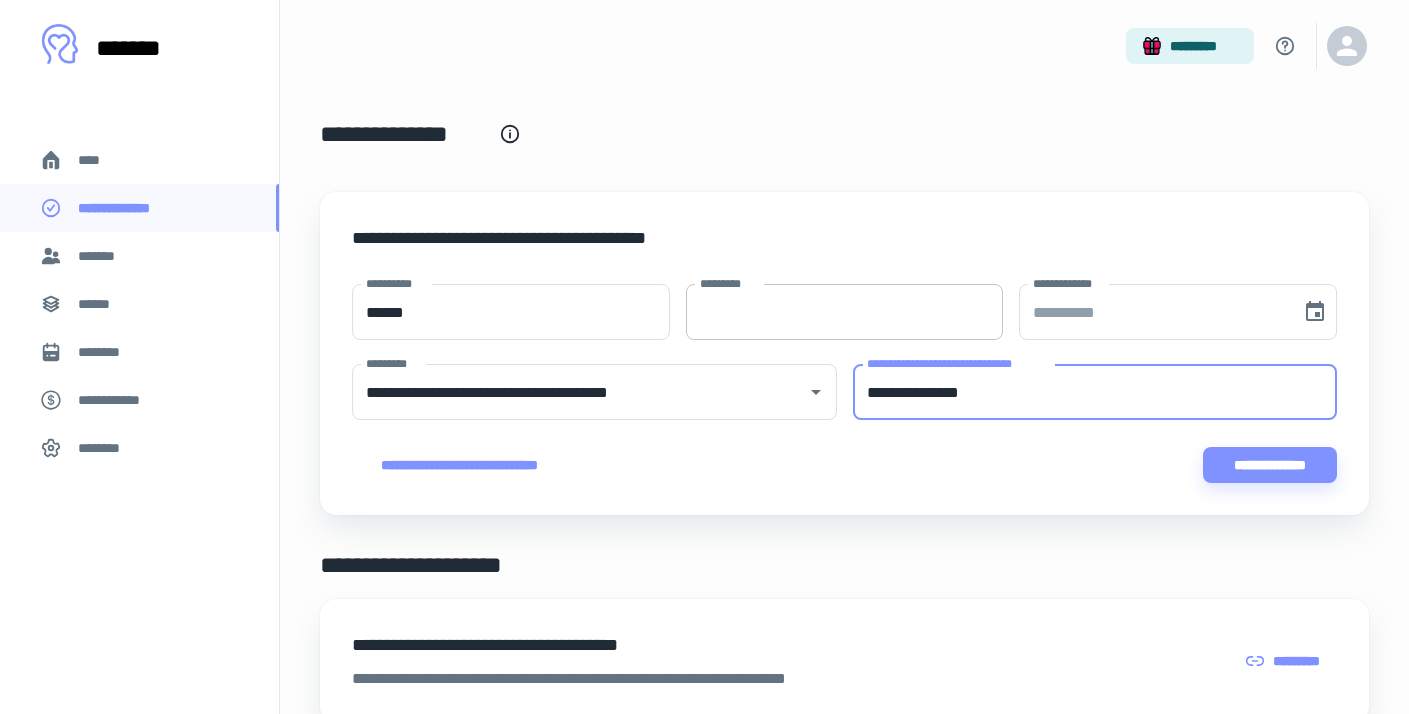 type on "**********" 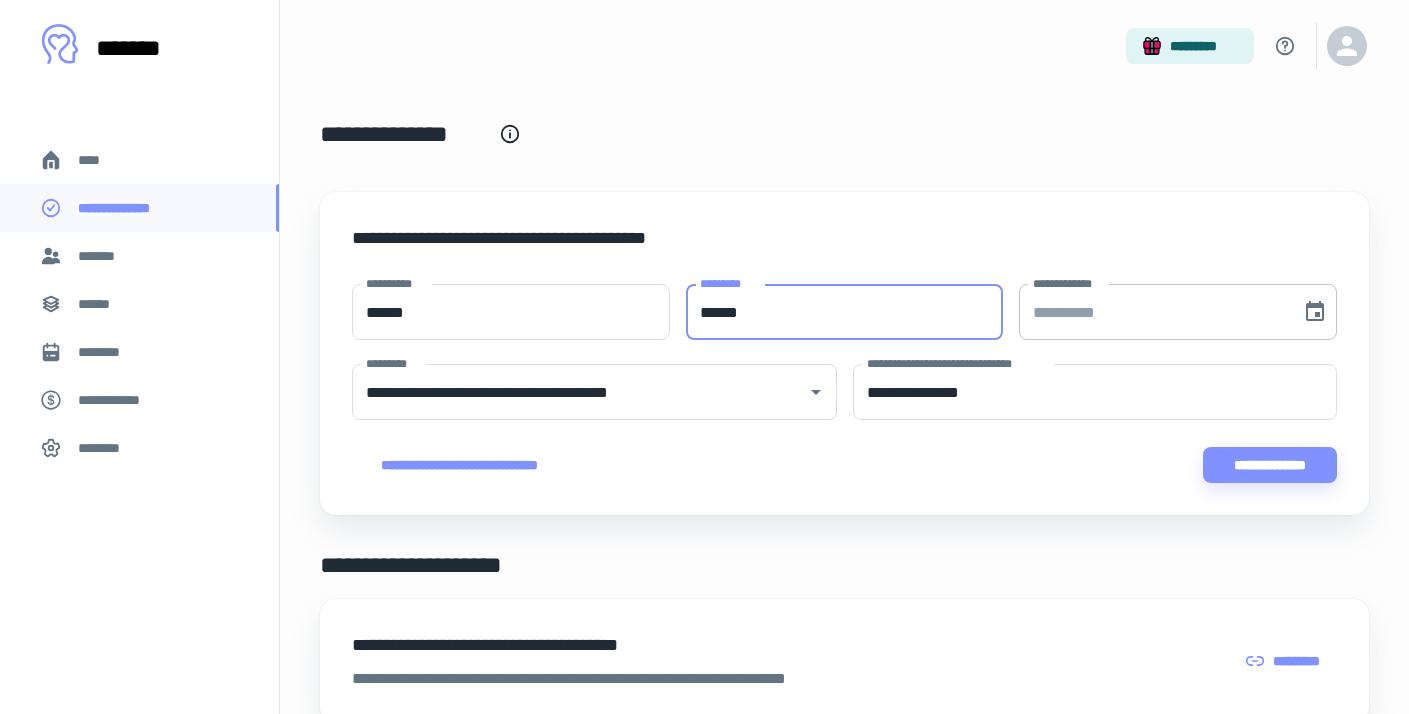 type on "******" 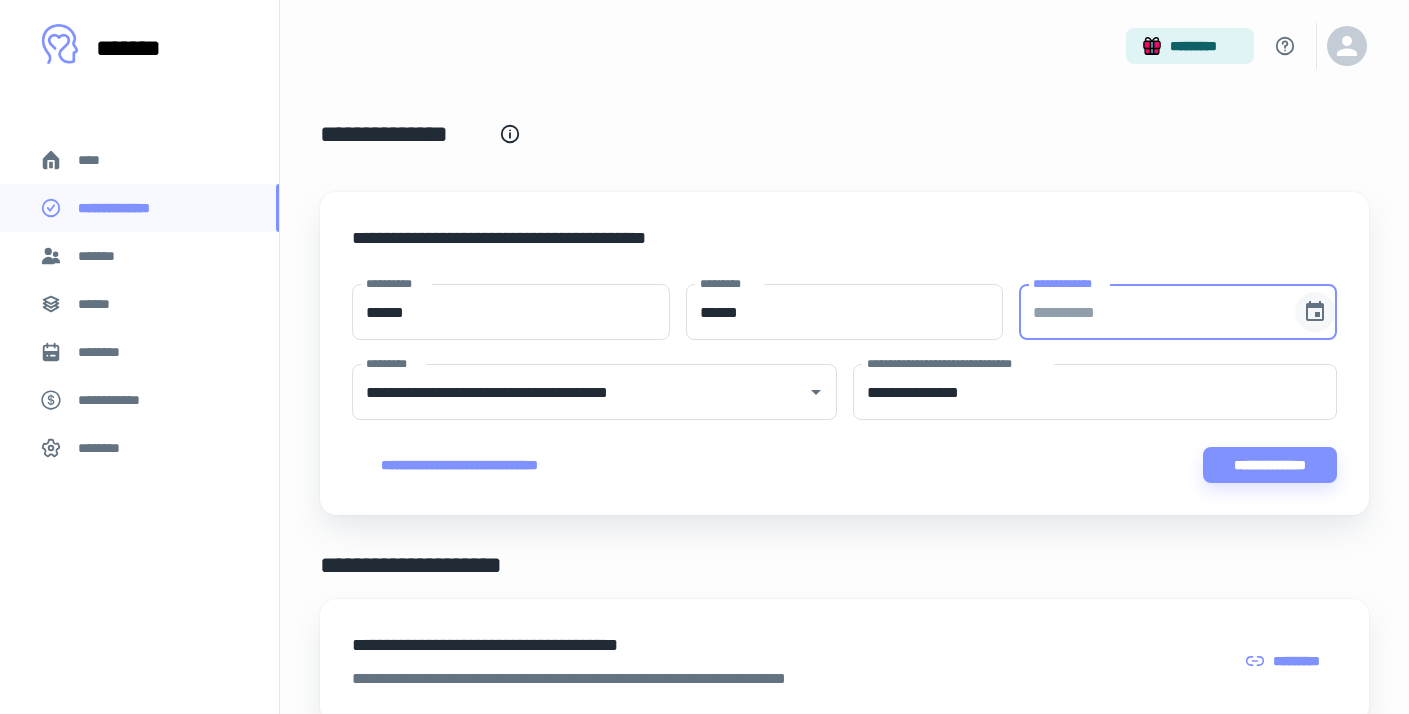 click 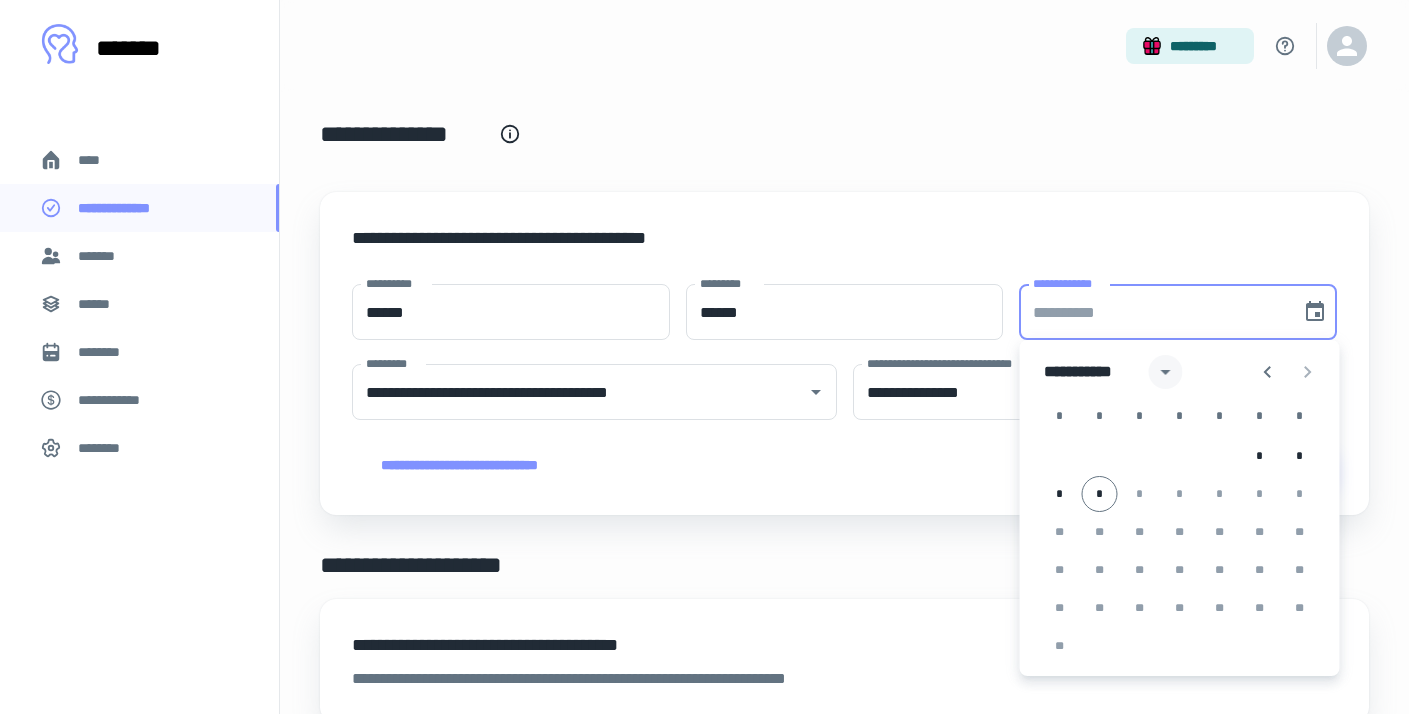 click 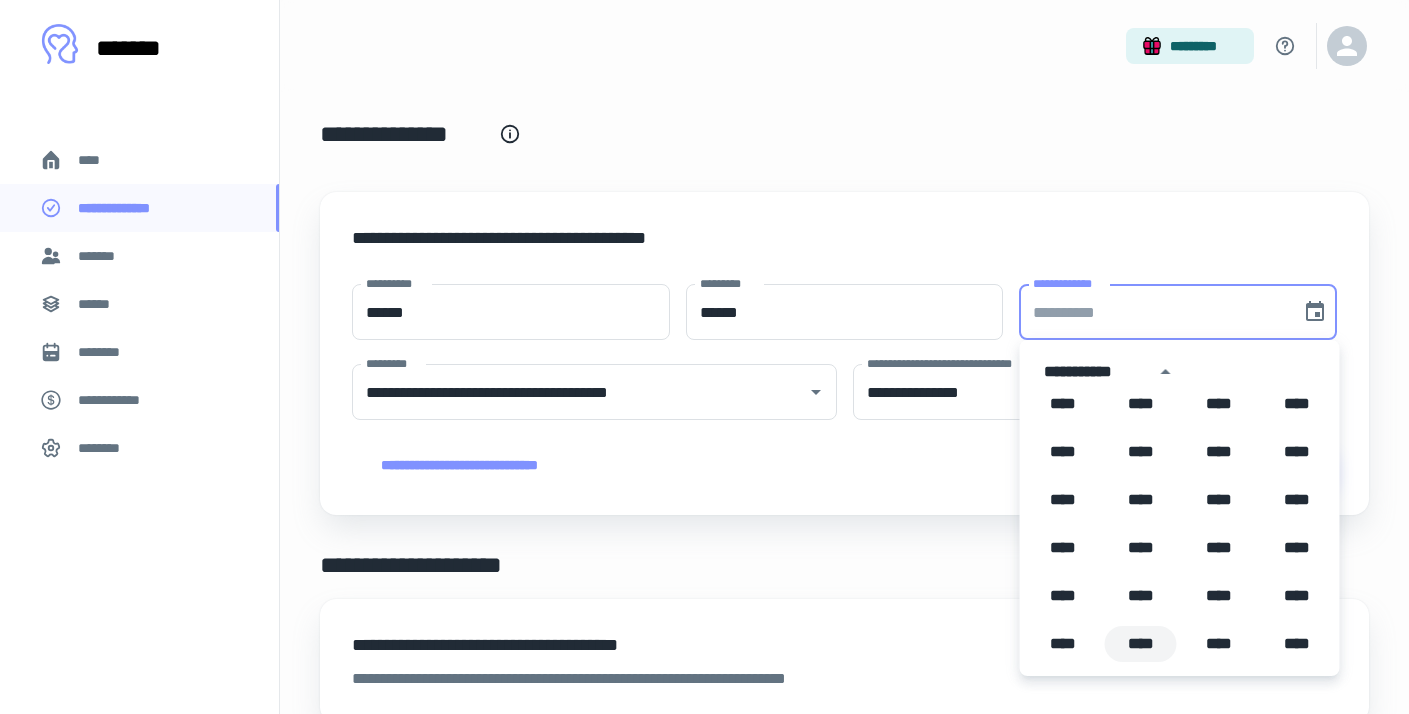 scroll, scrollTop: 911, scrollLeft: 0, axis: vertical 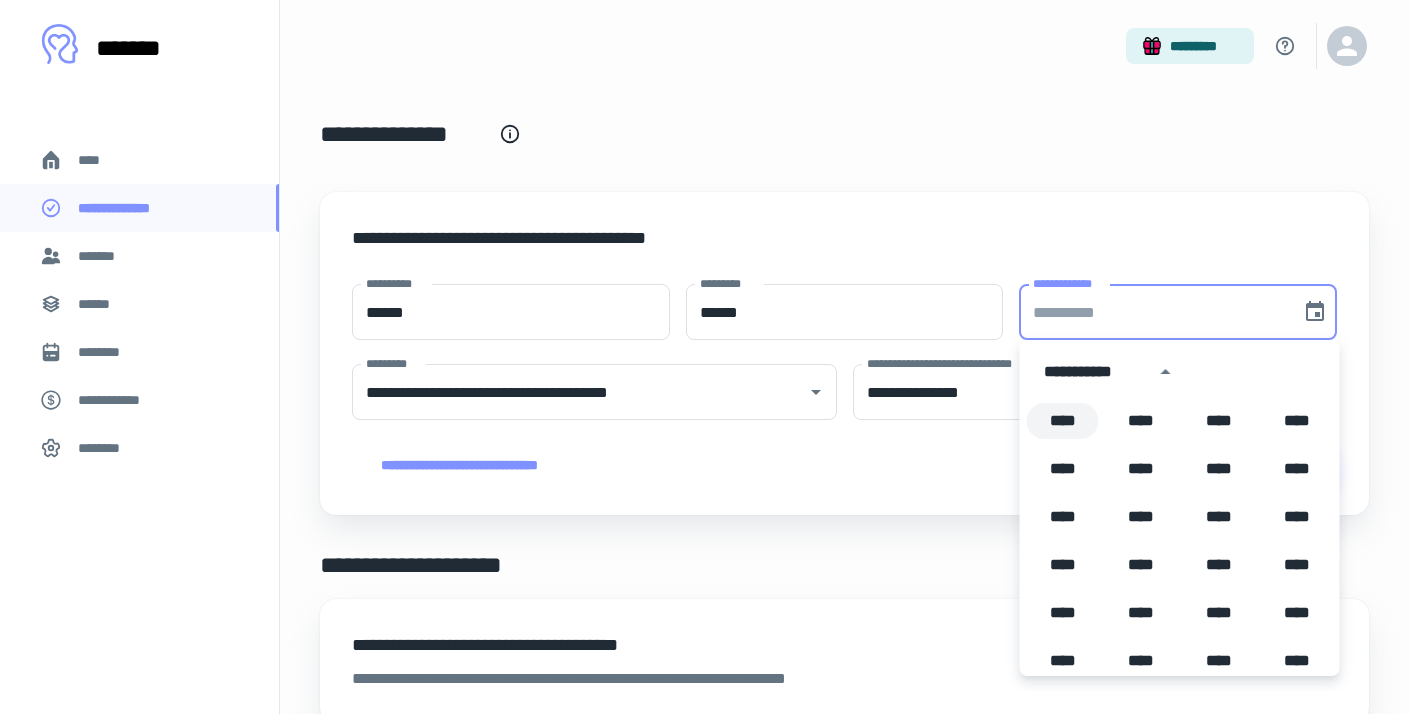 click on "****" at bounding box center [1063, 421] 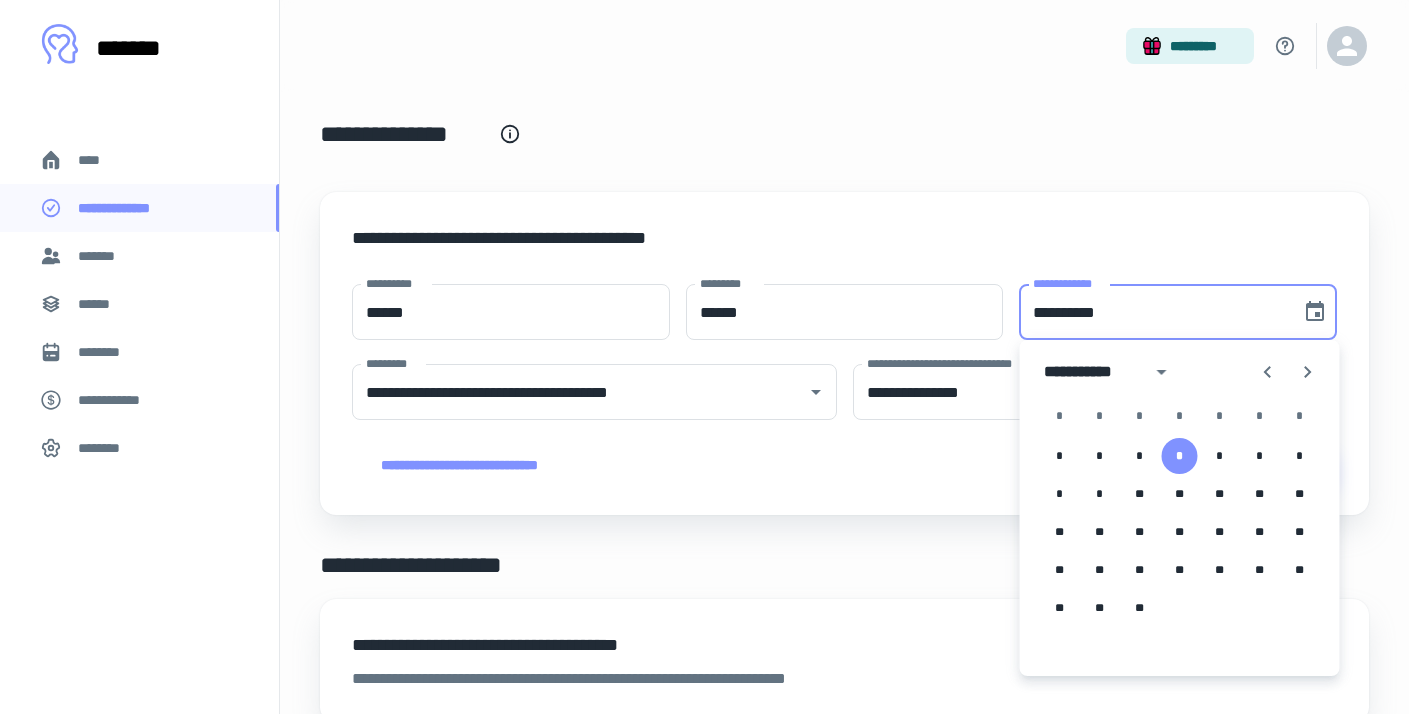 click on "**********" at bounding box center (1091, 372) 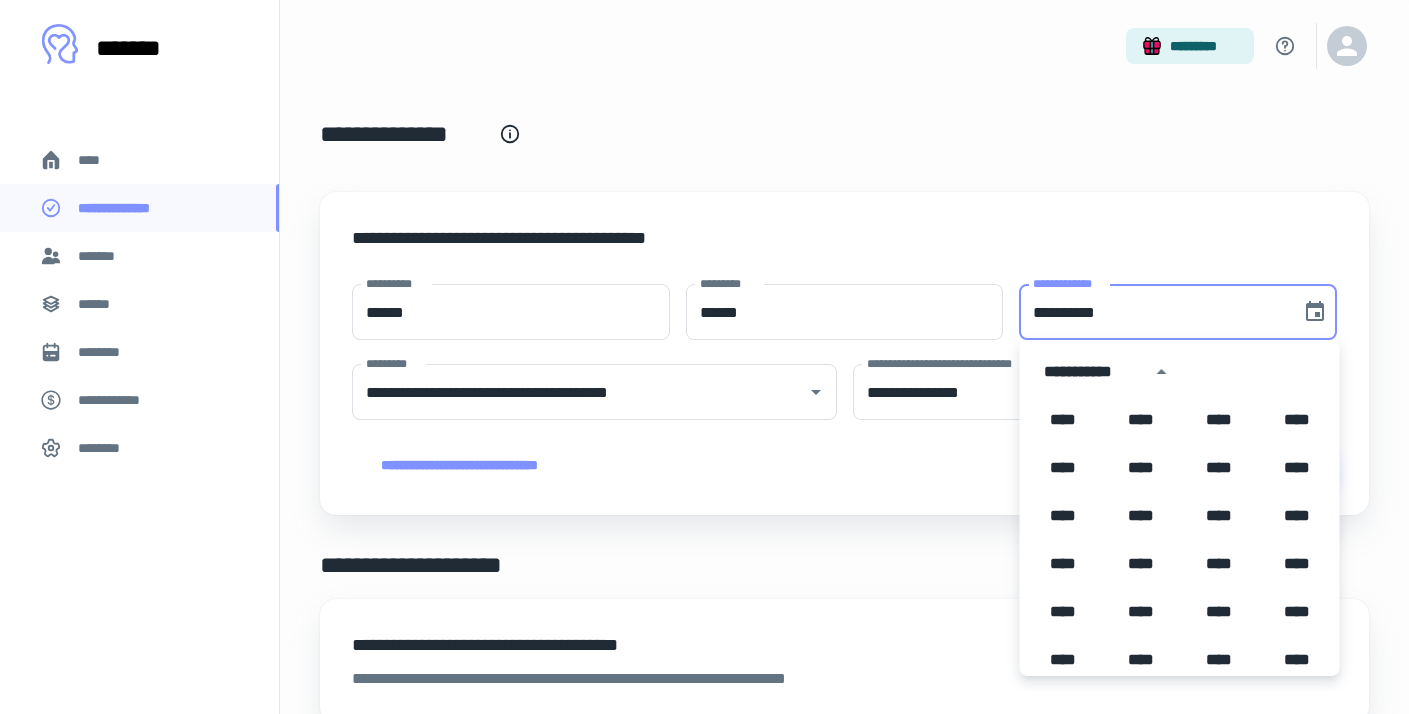 scroll, scrollTop: 796, scrollLeft: 0, axis: vertical 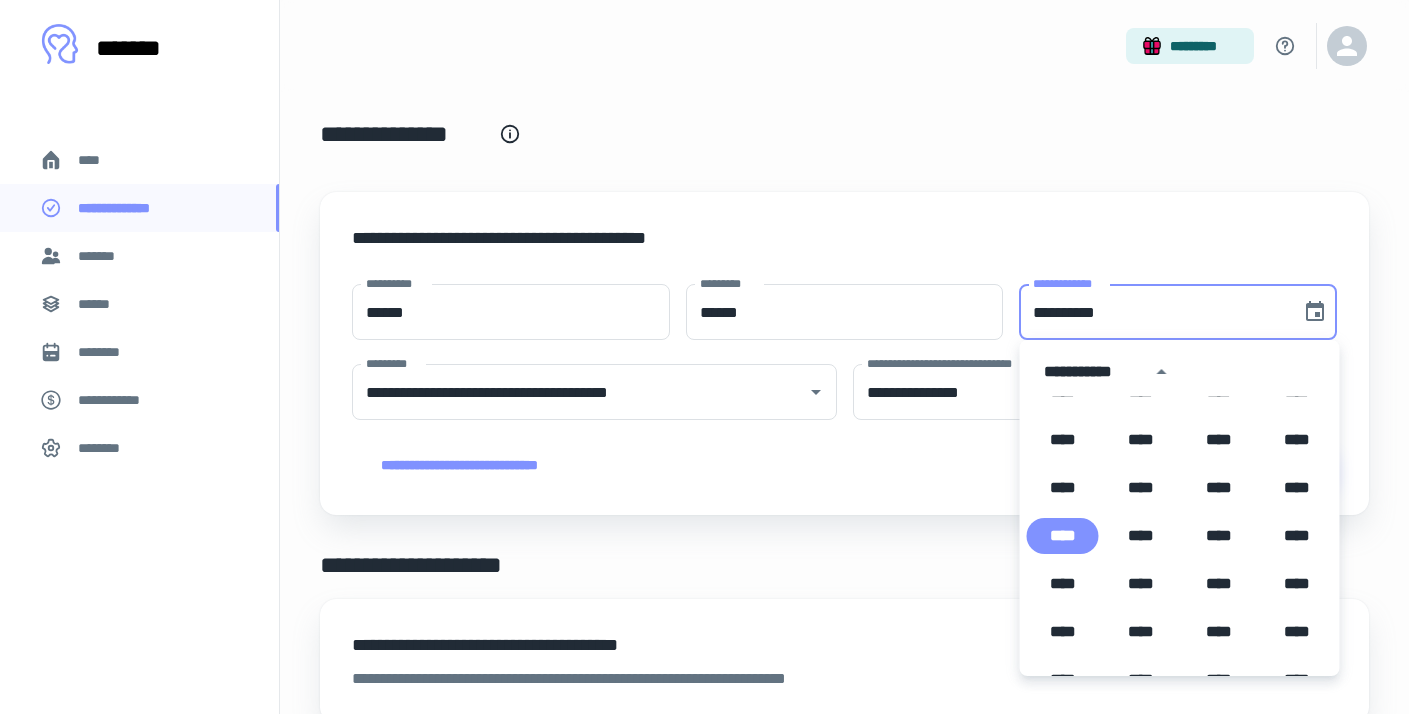 click on "**********" at bounding box center [1180, 372] 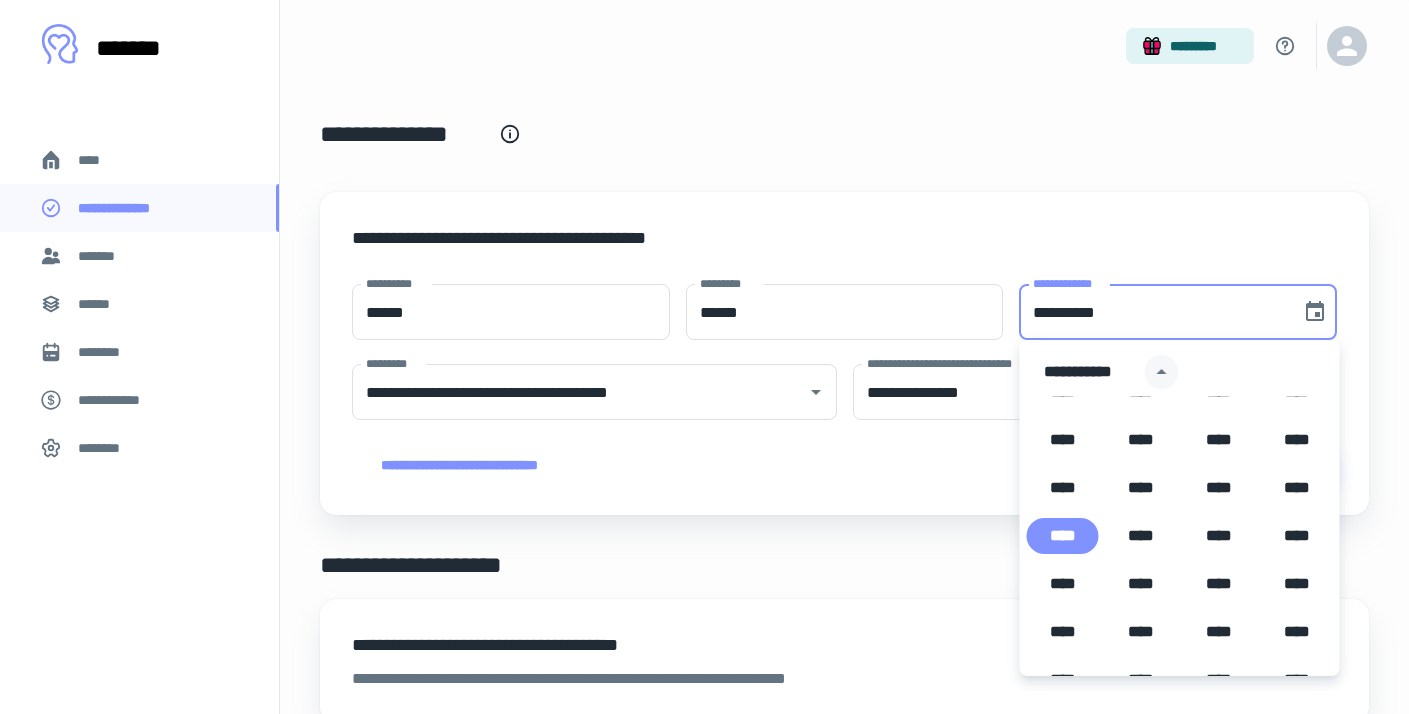 click 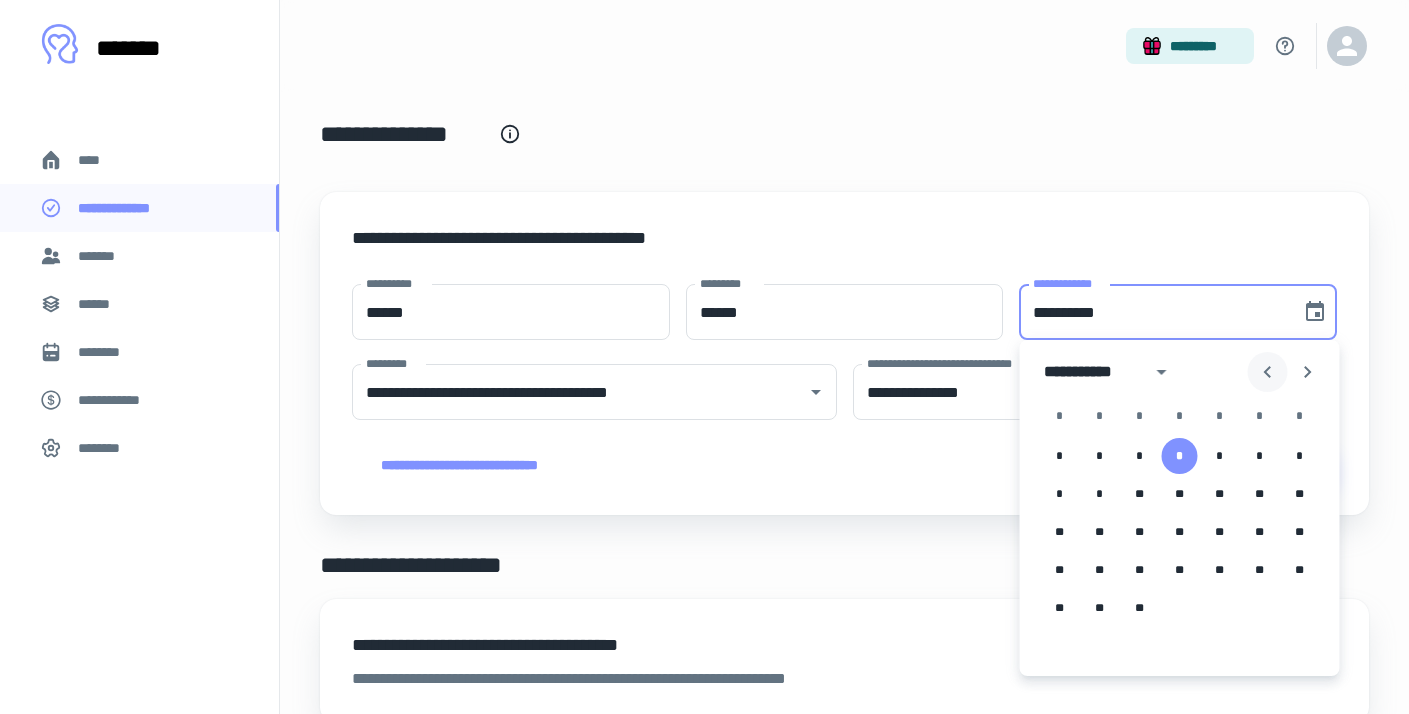 click 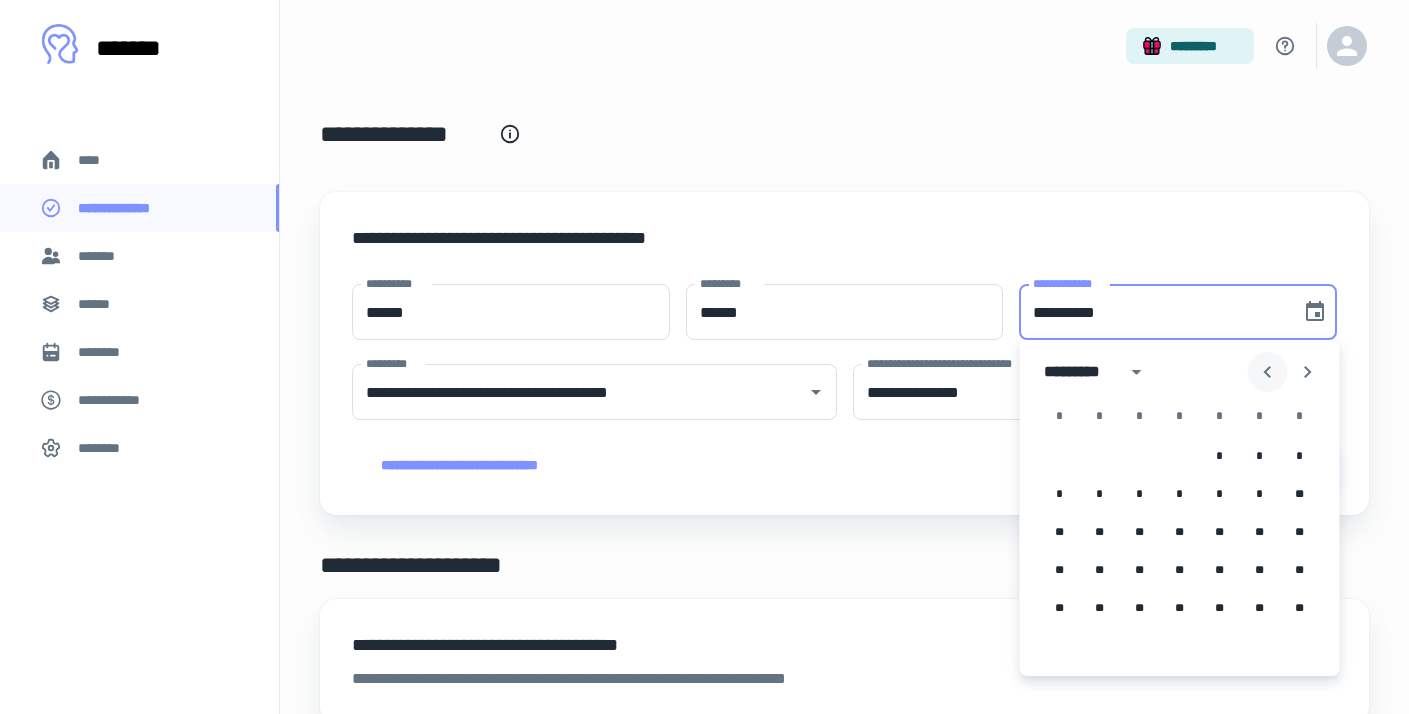click 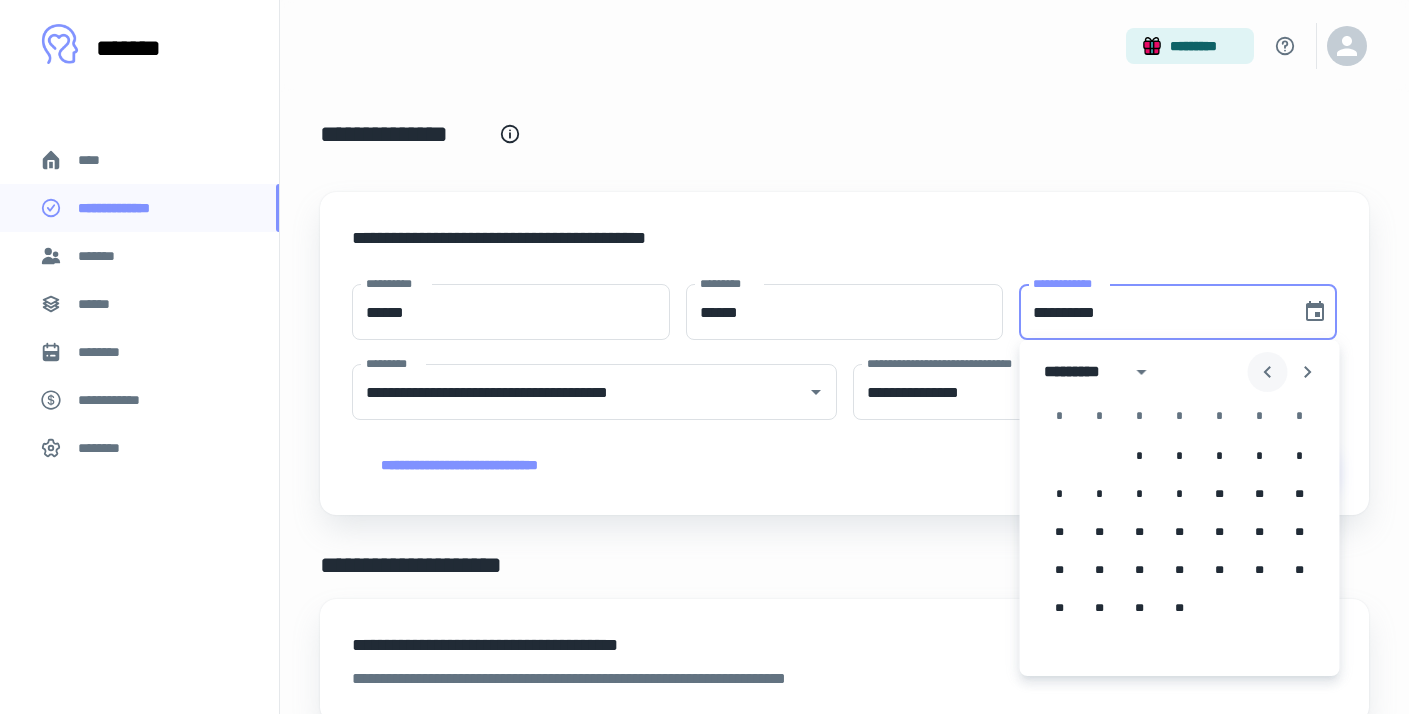 click 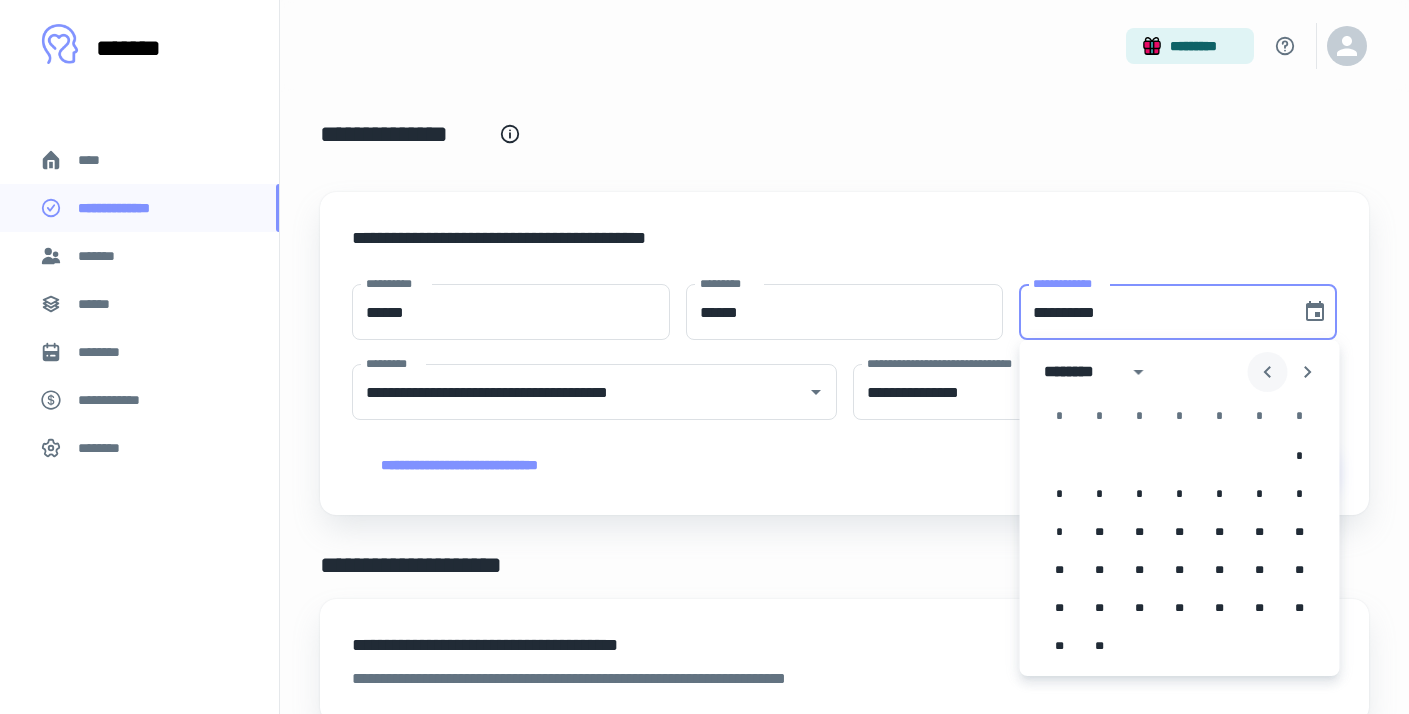 click 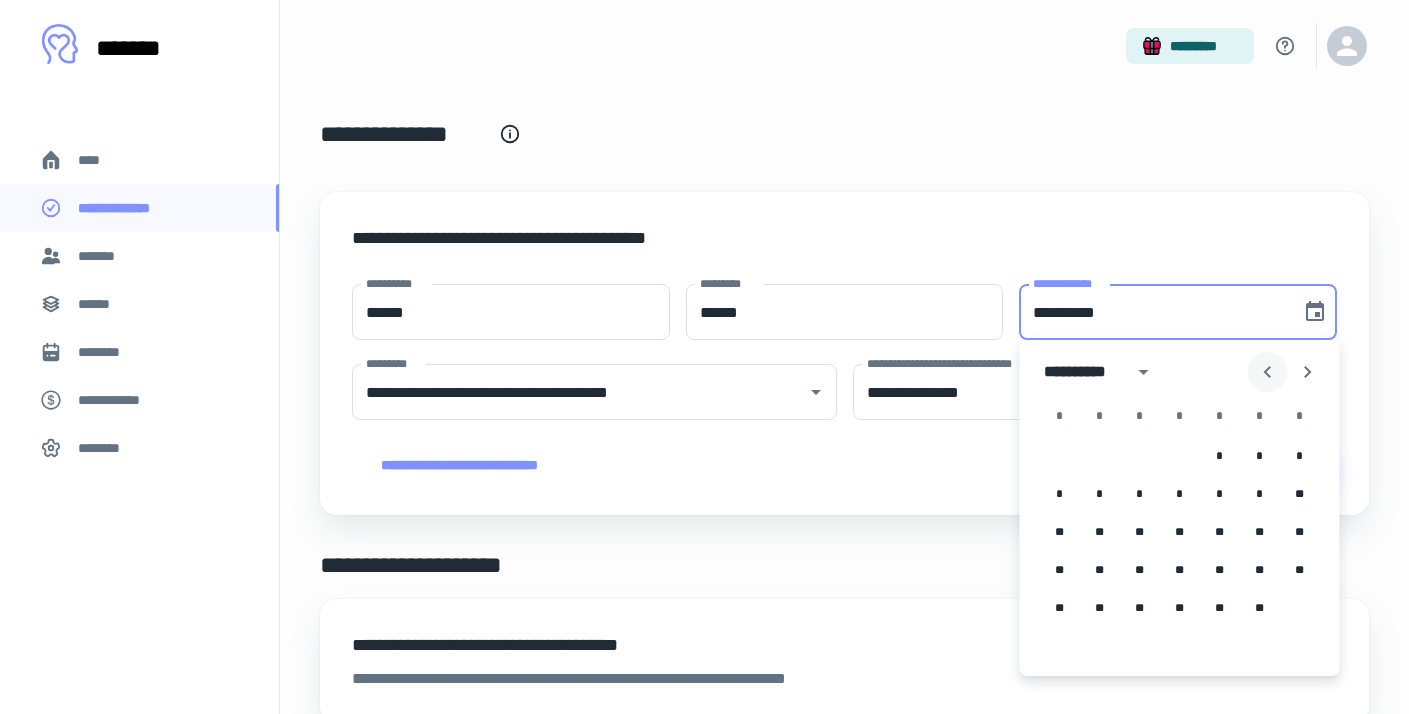 click 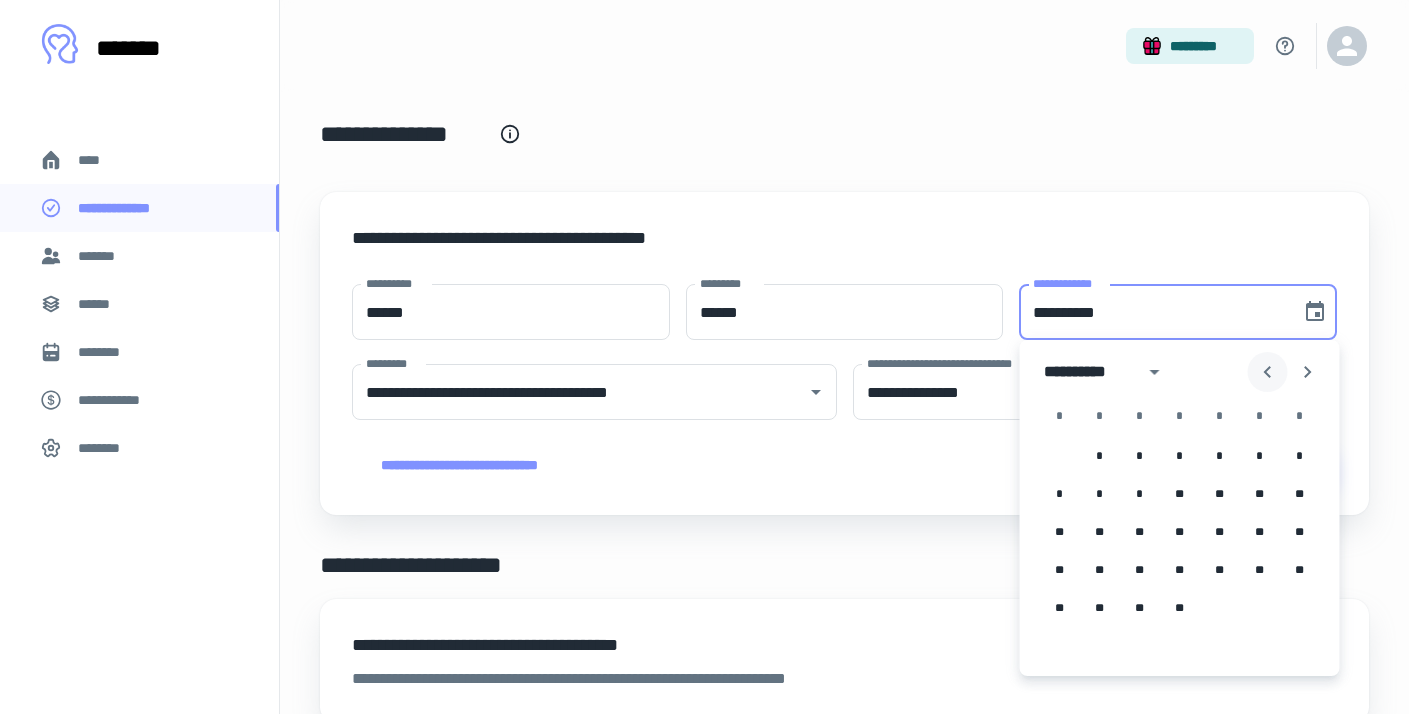 click 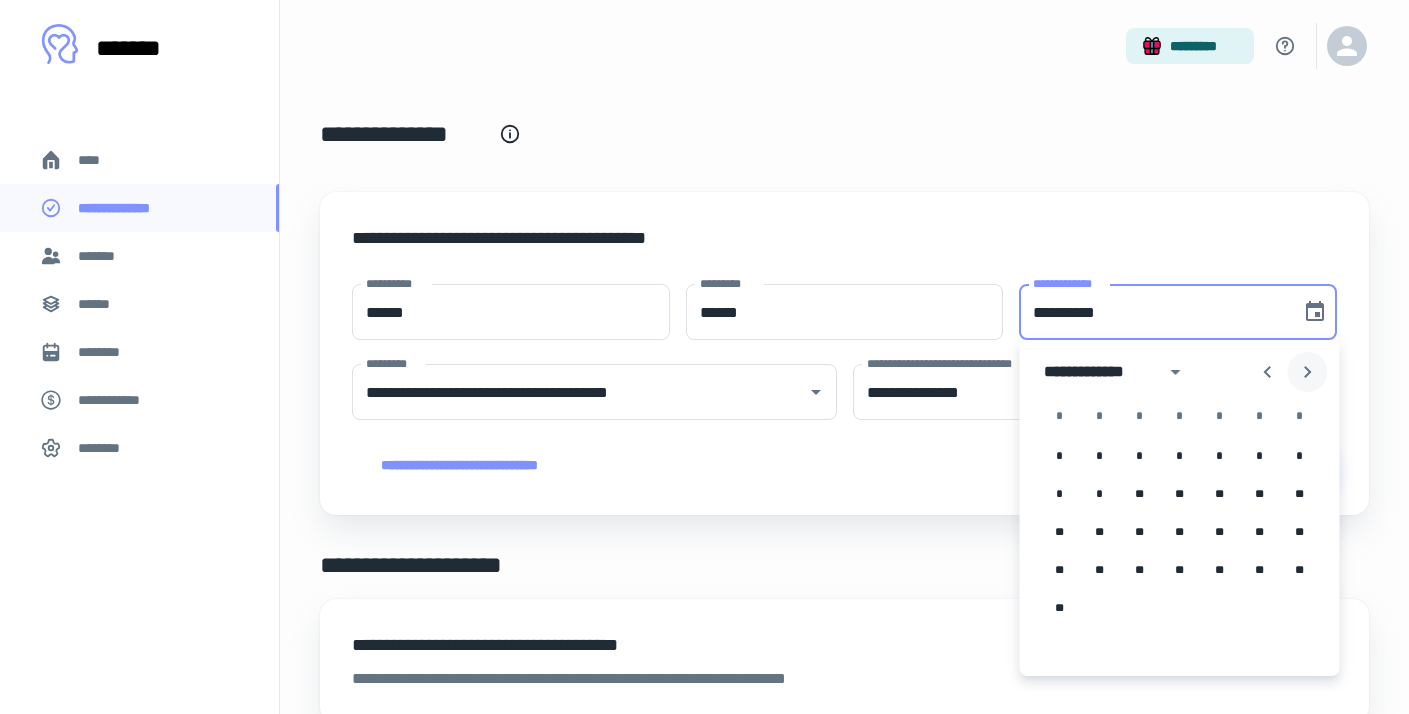 click 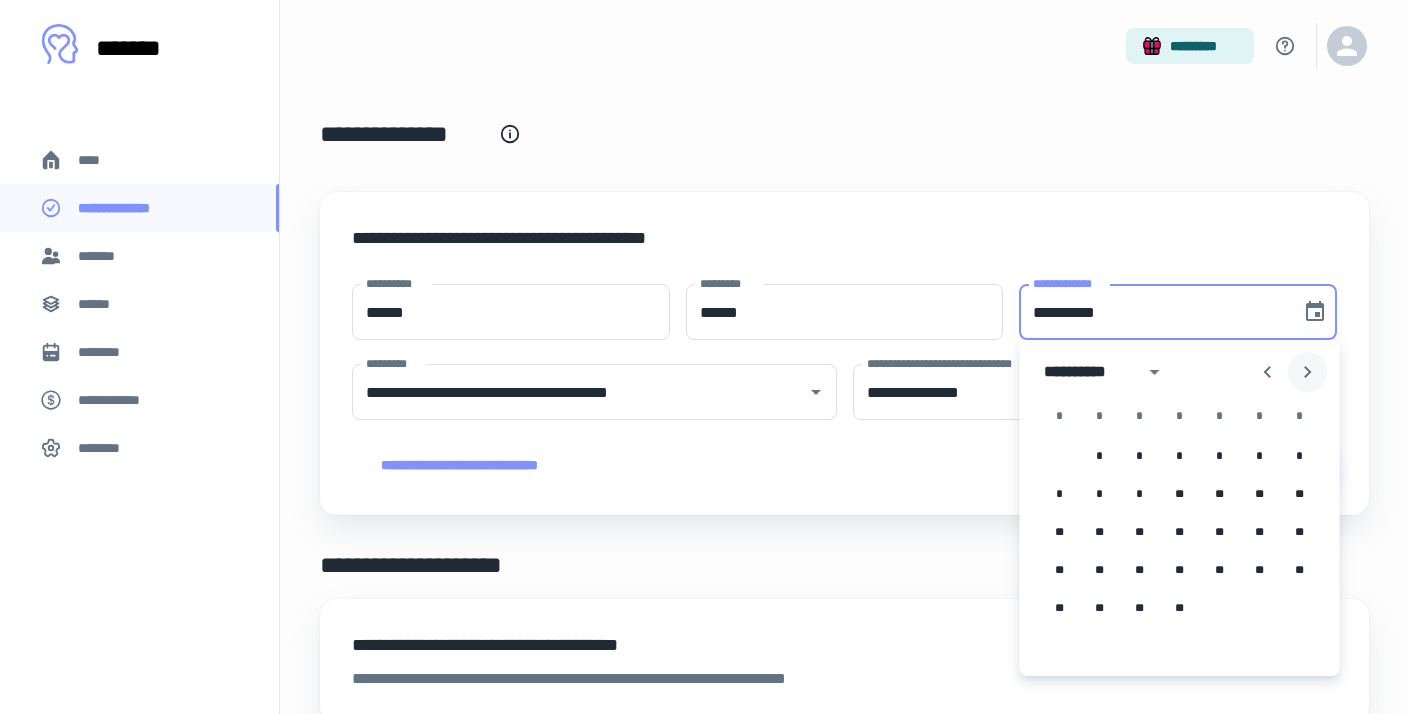 click 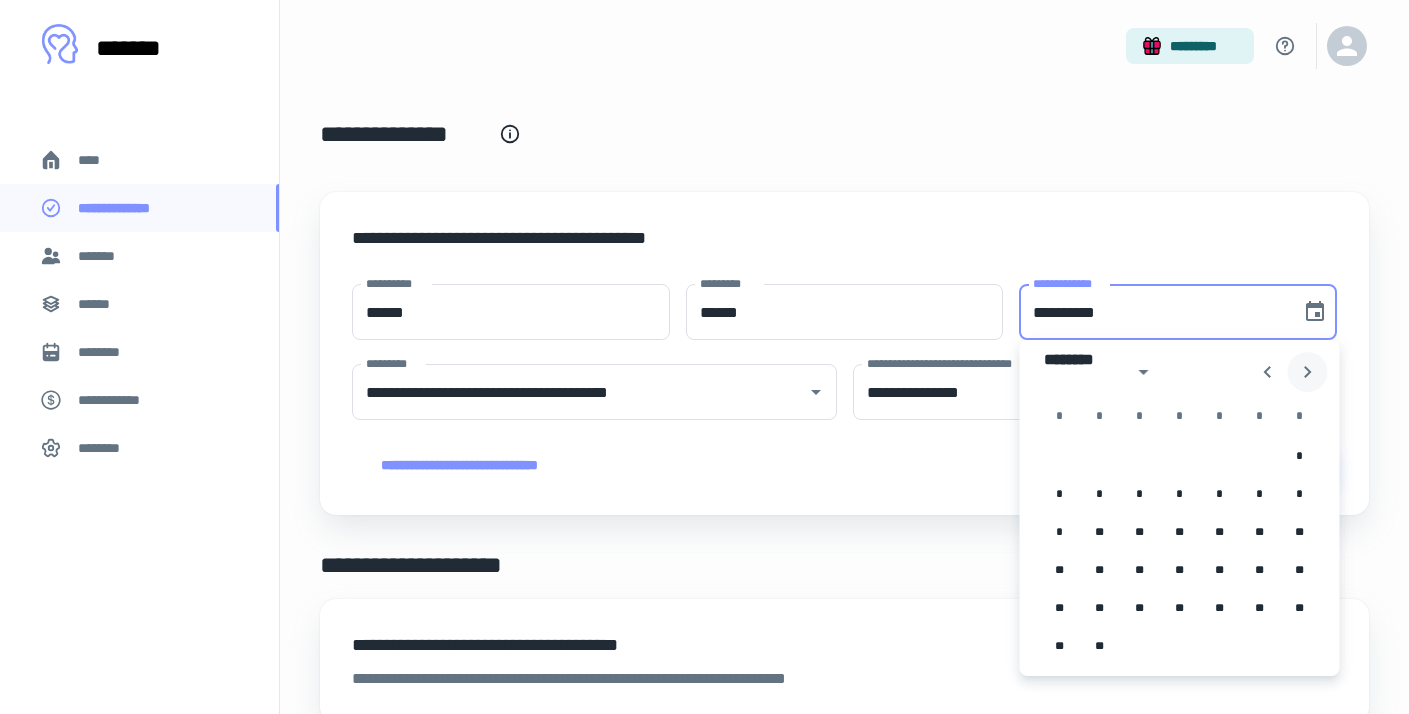 click 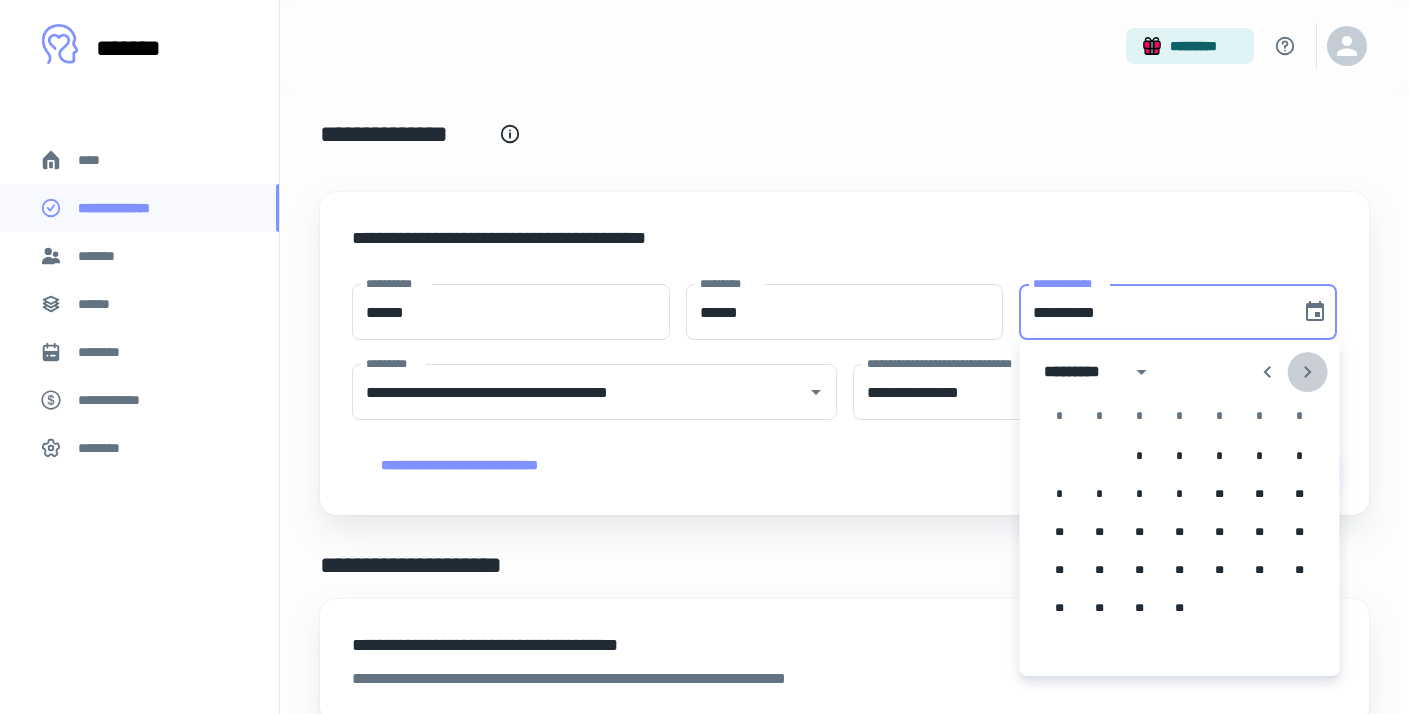 click 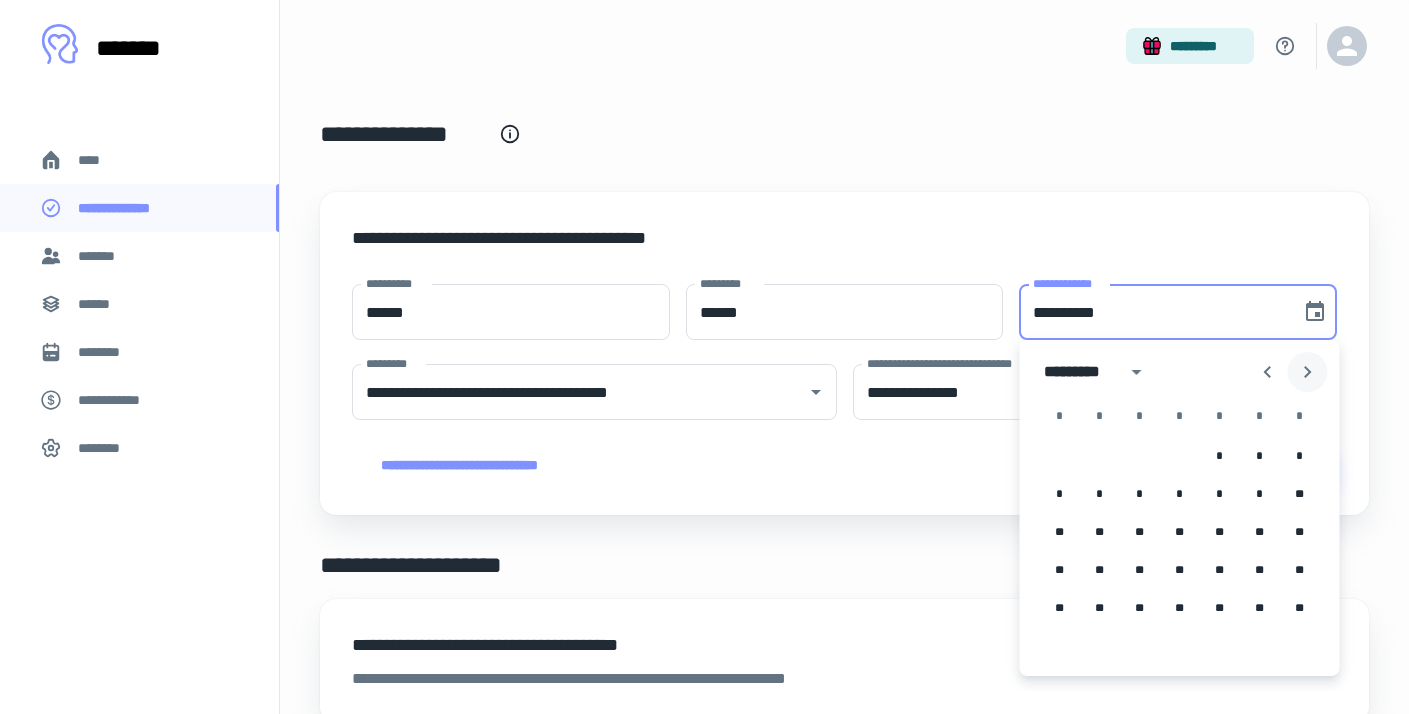 click 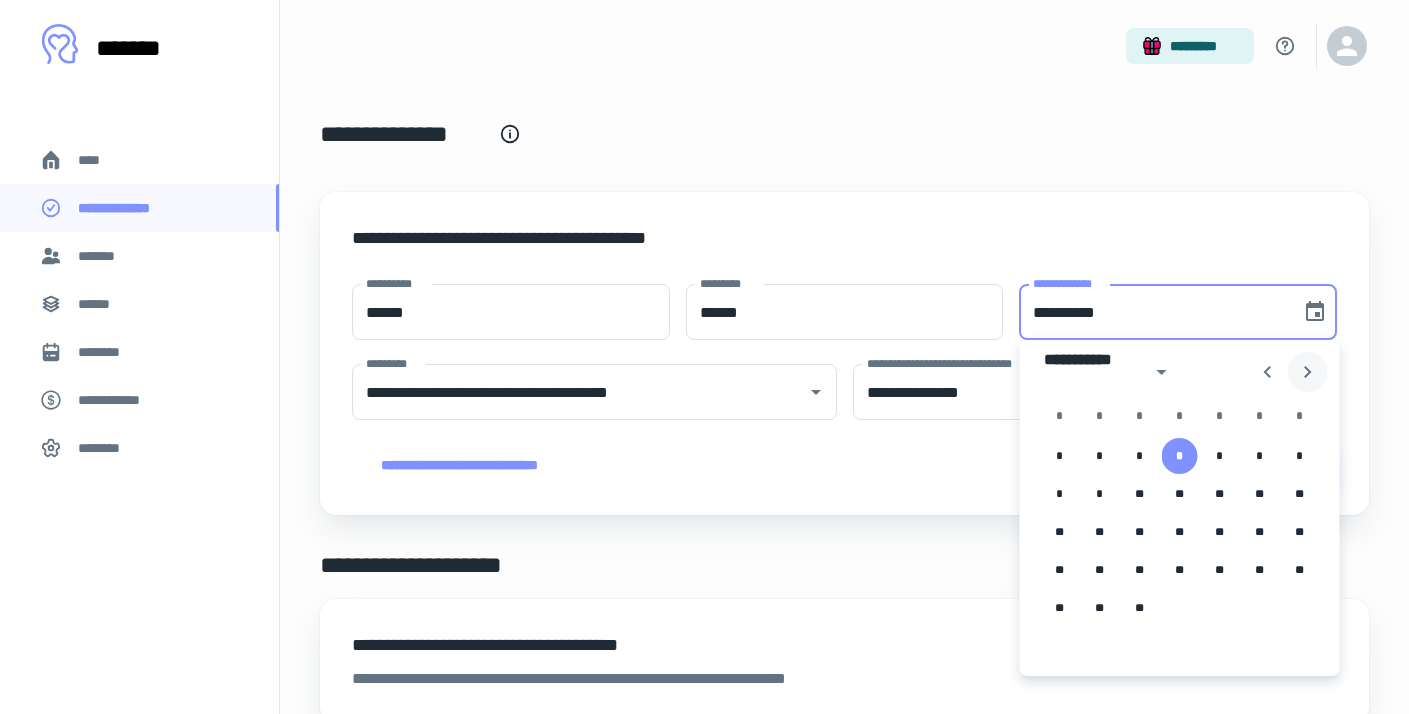 click 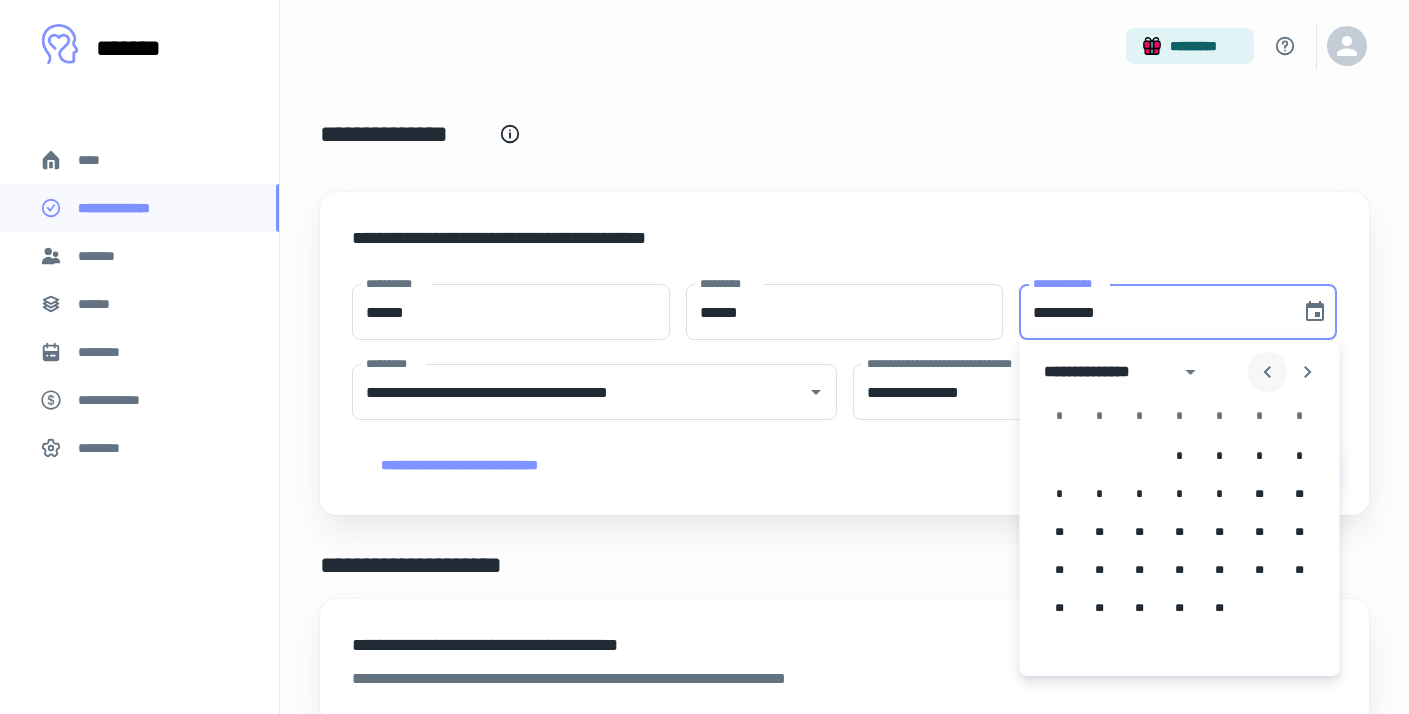 click 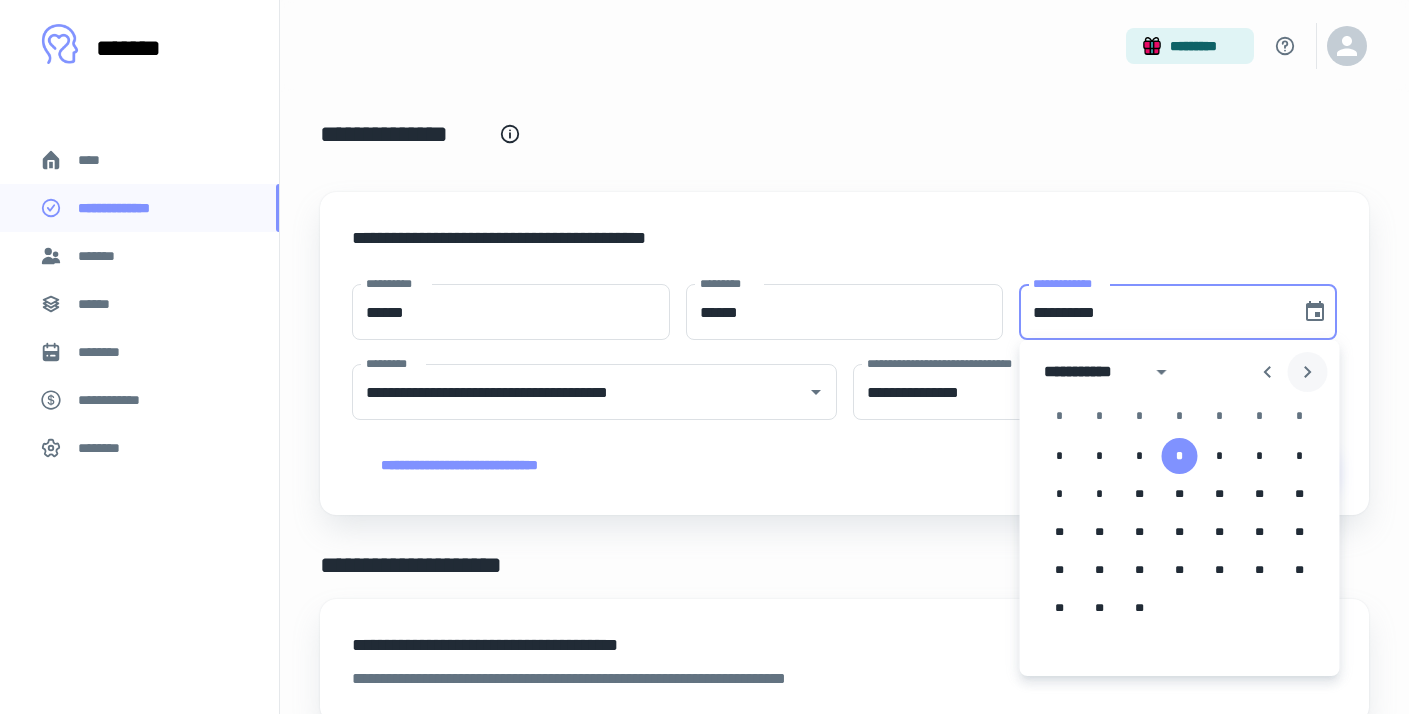 click 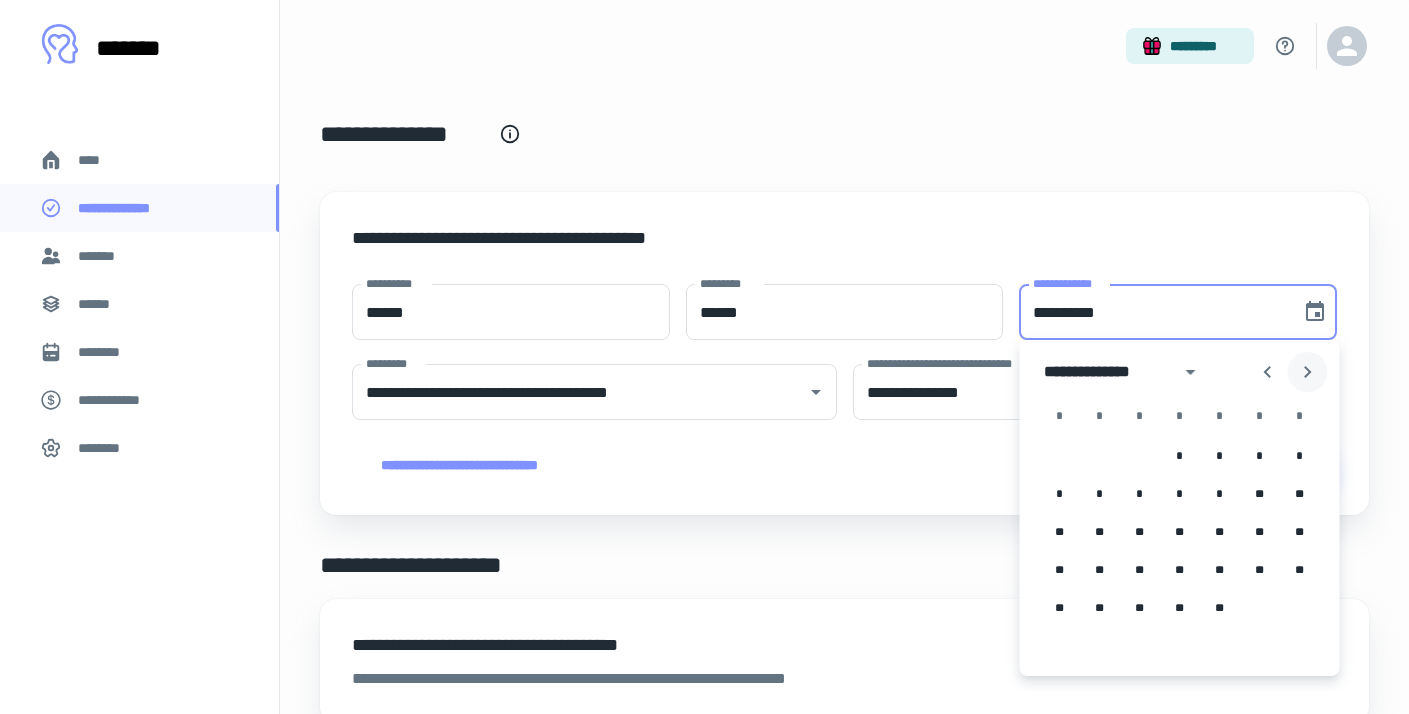 click 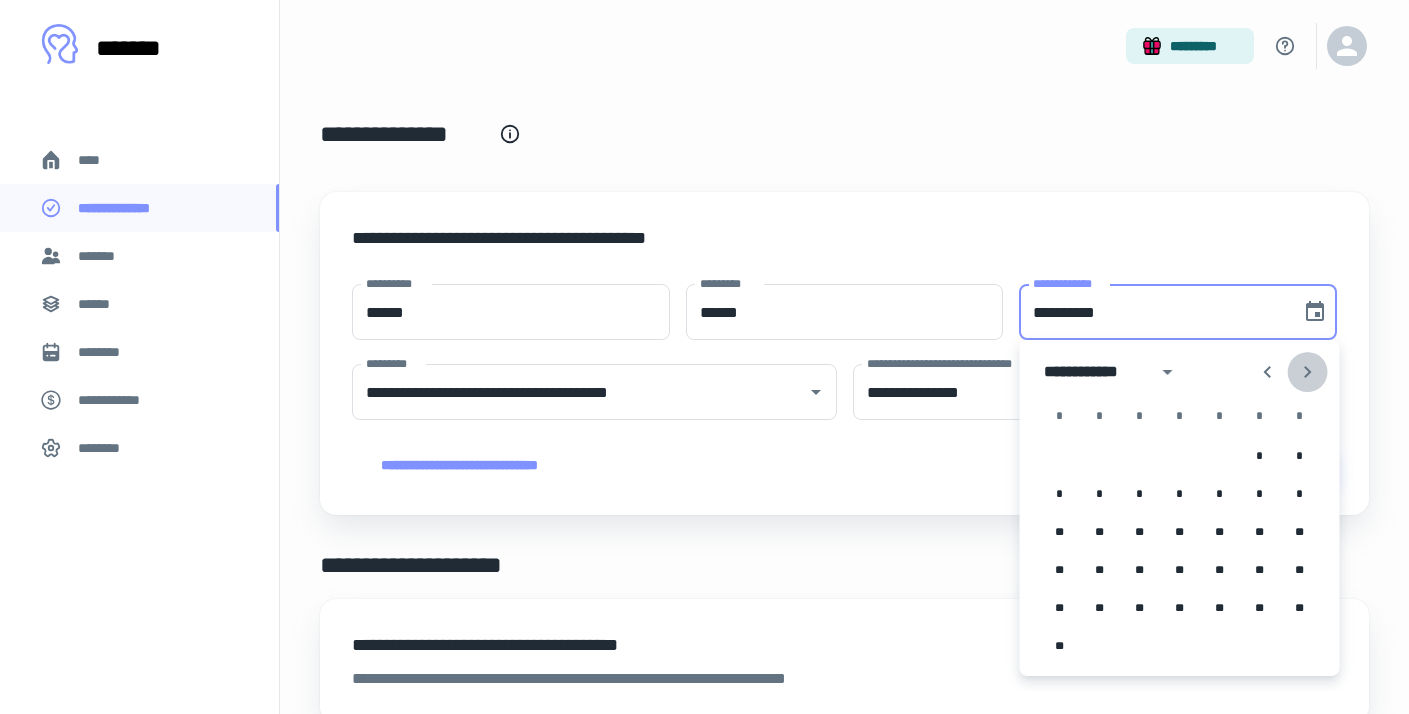 click 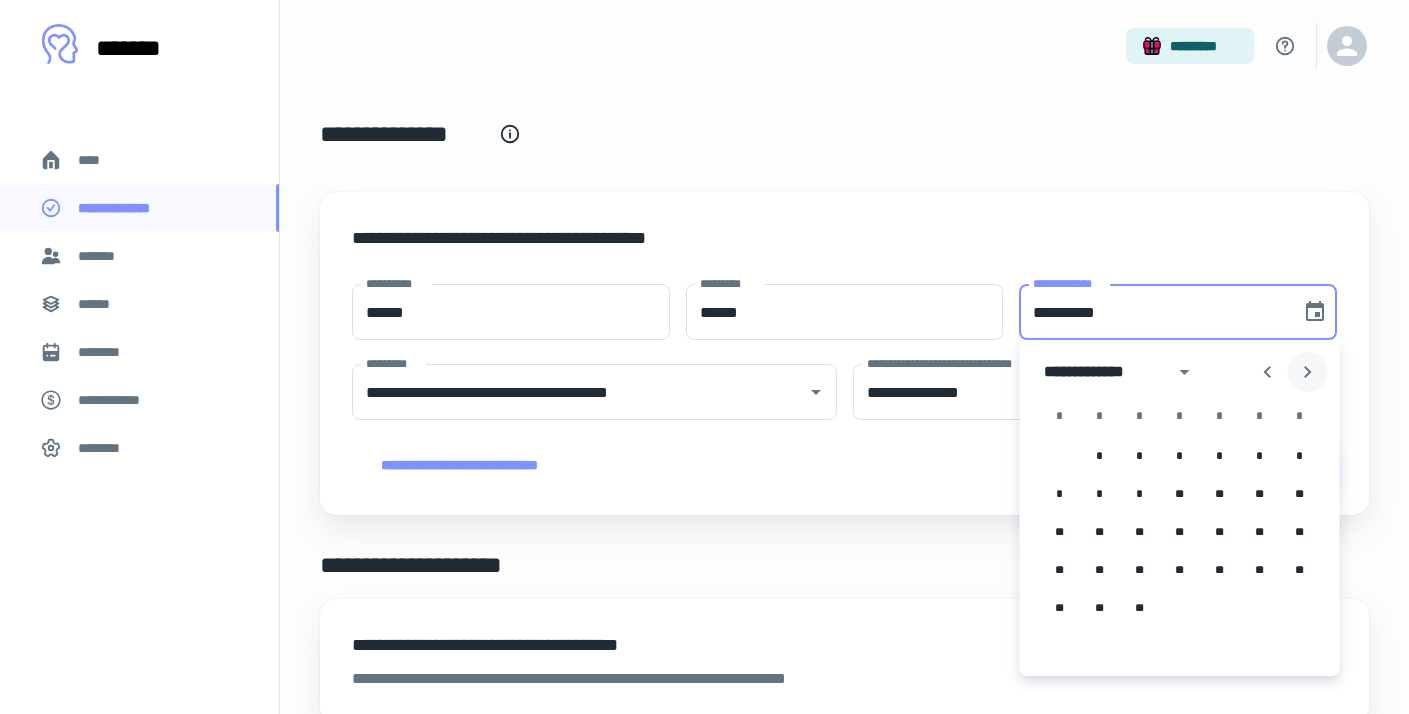 click 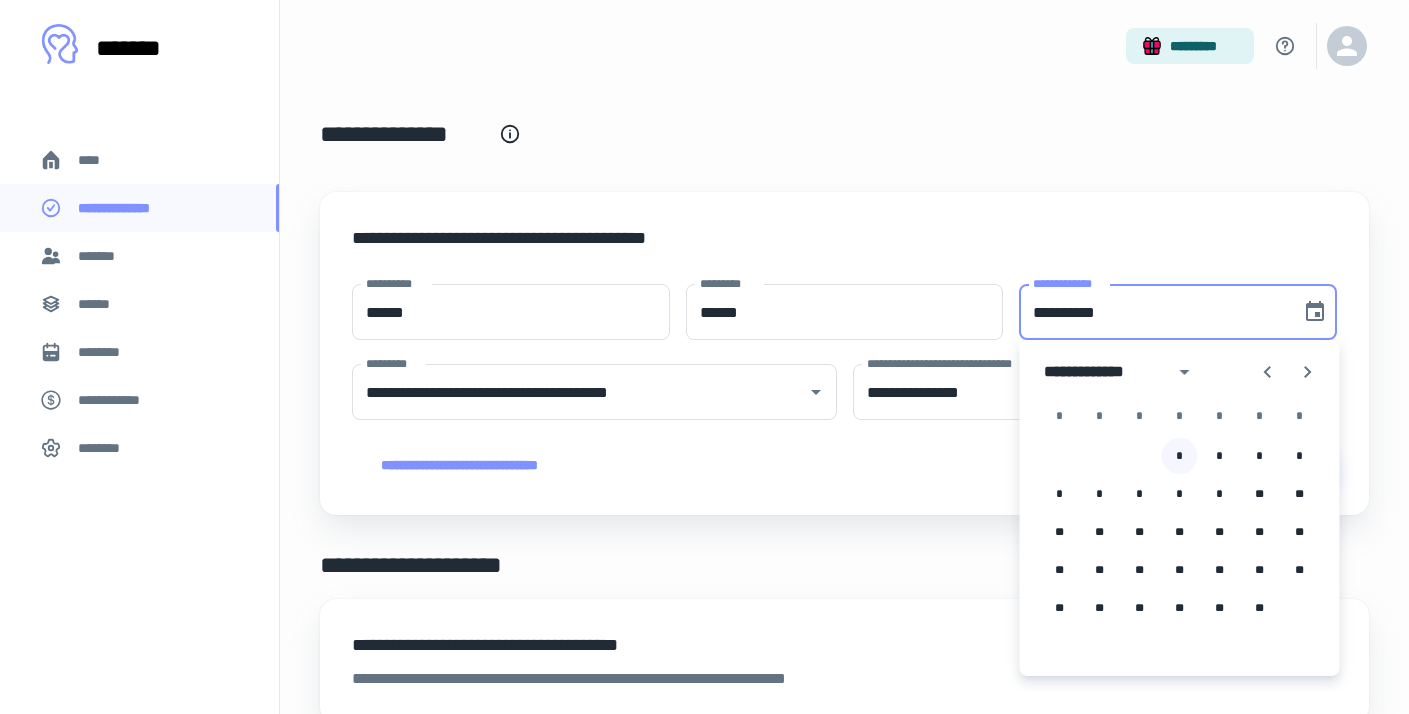 click on "*" at bounding box center (1180, 456) 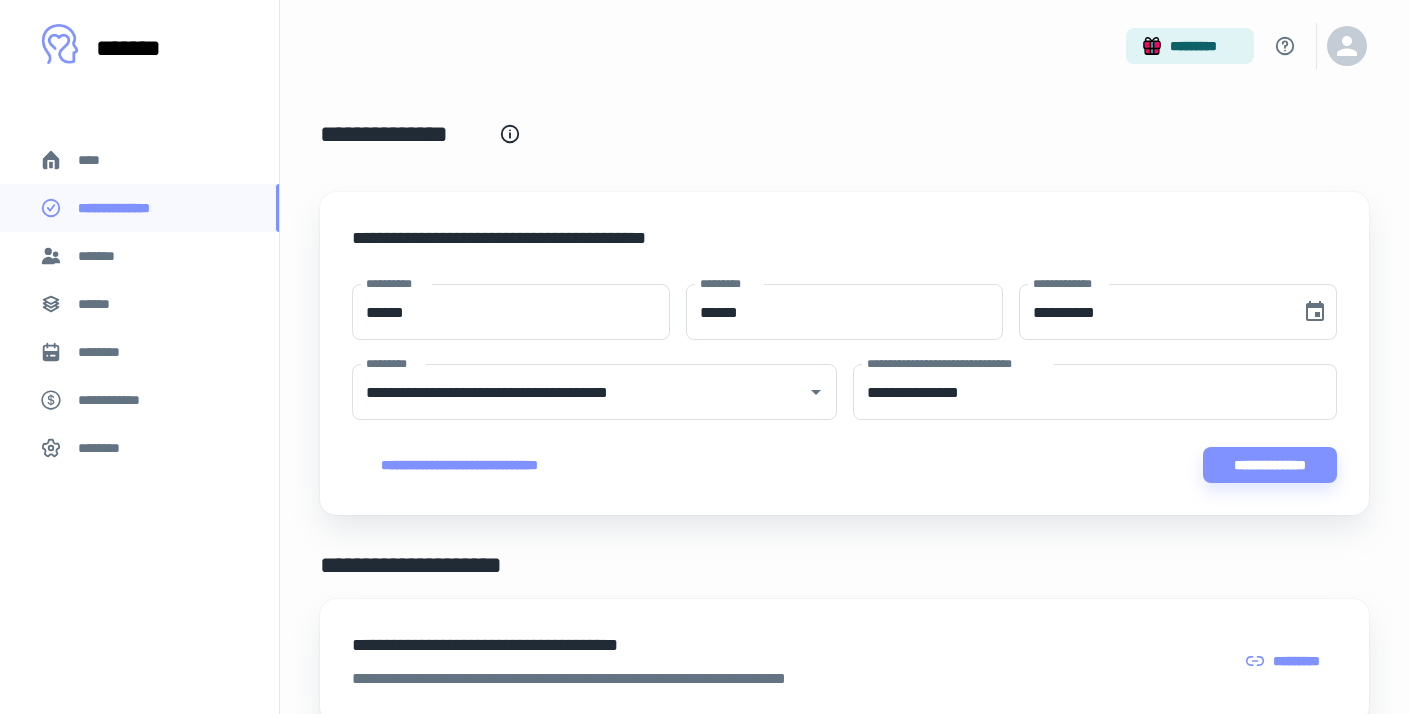type on "**********" 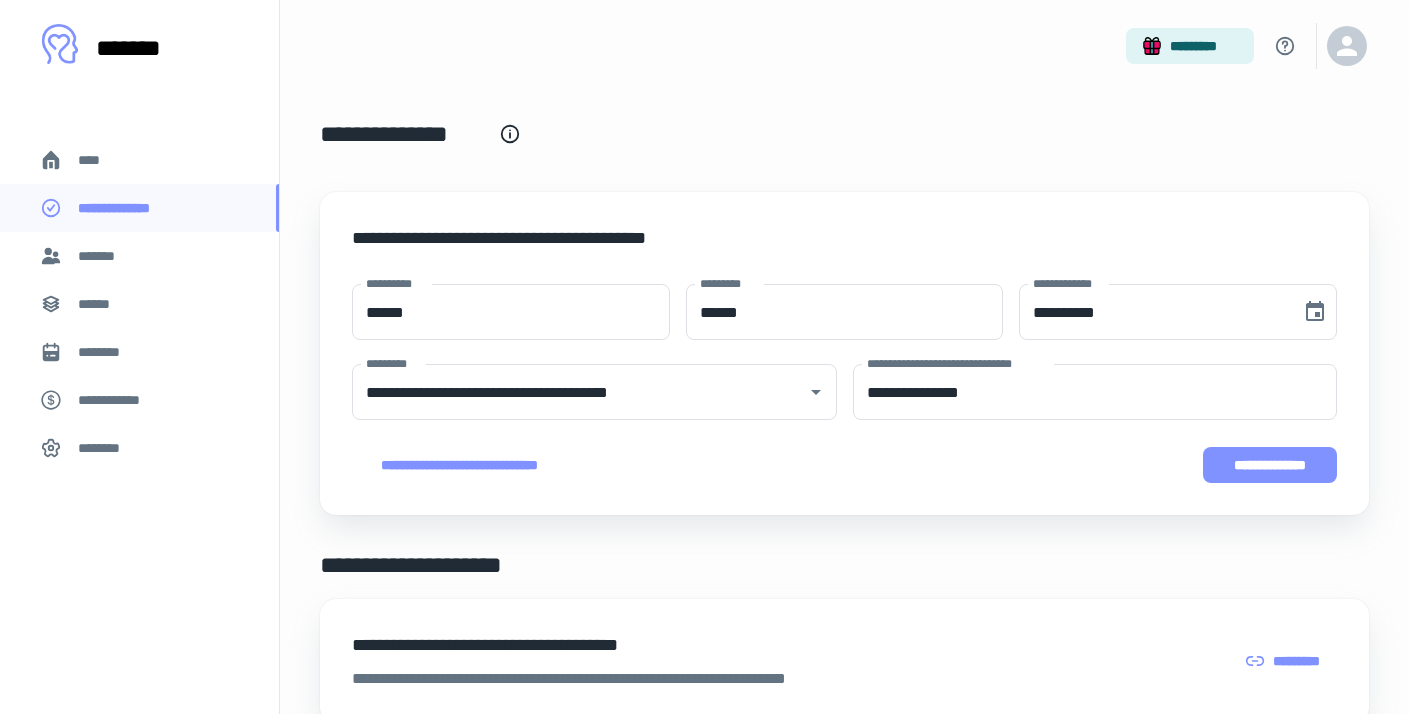 click on "**********" at bounding box center [1270, 465] 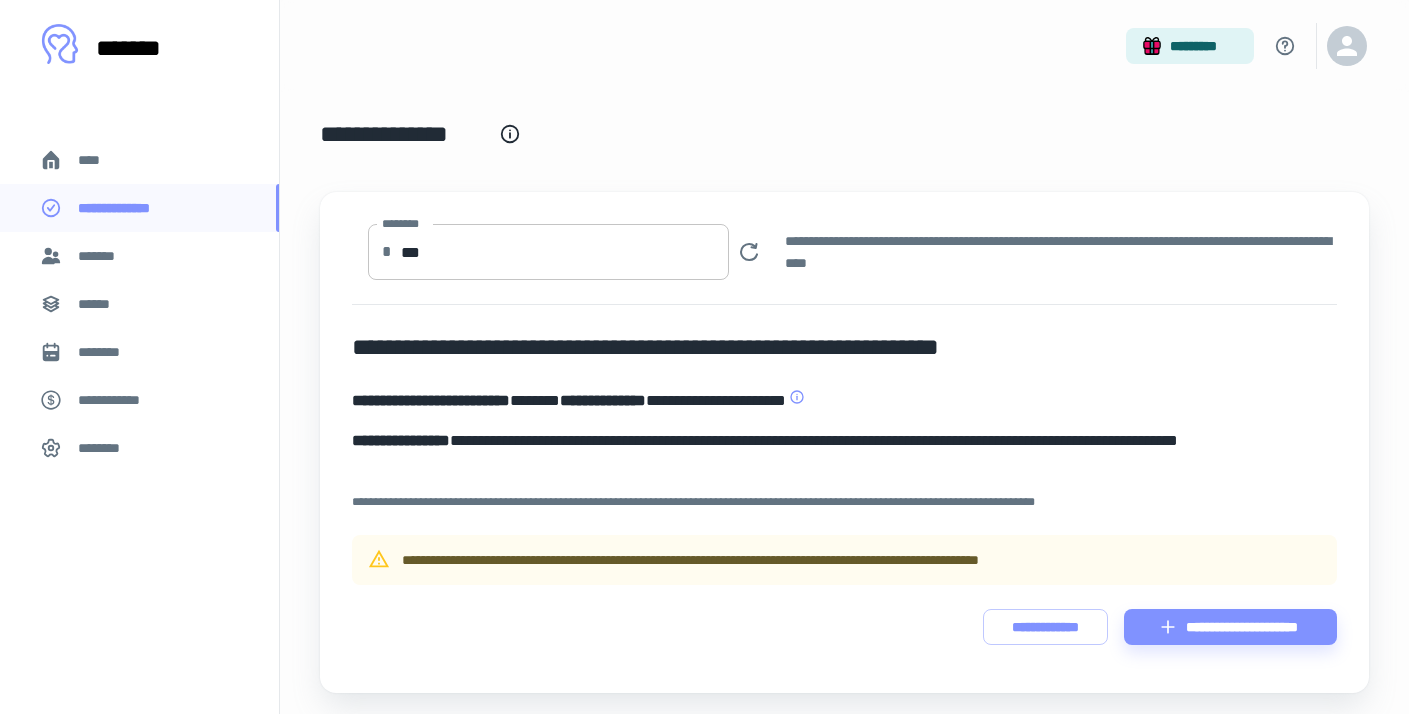click on "***" at bounding box center (565, 252) 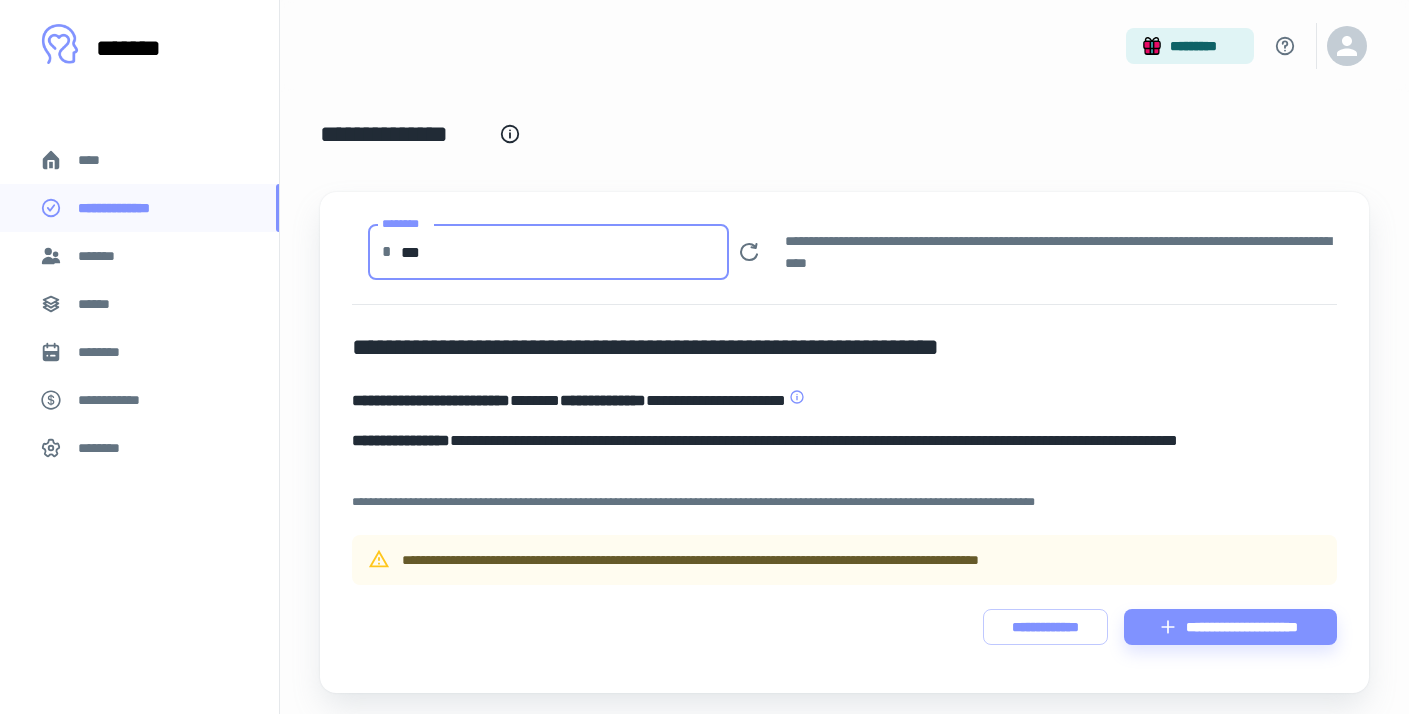 type on "***" 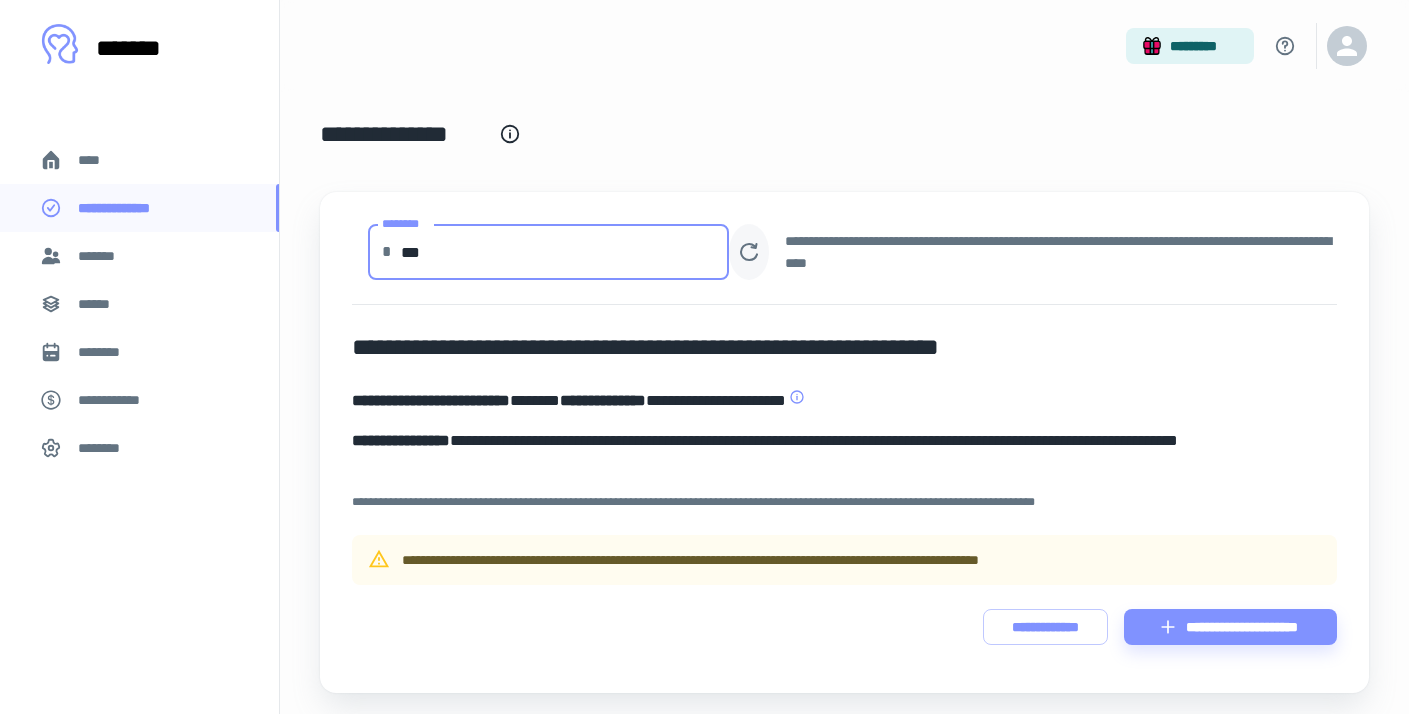 click 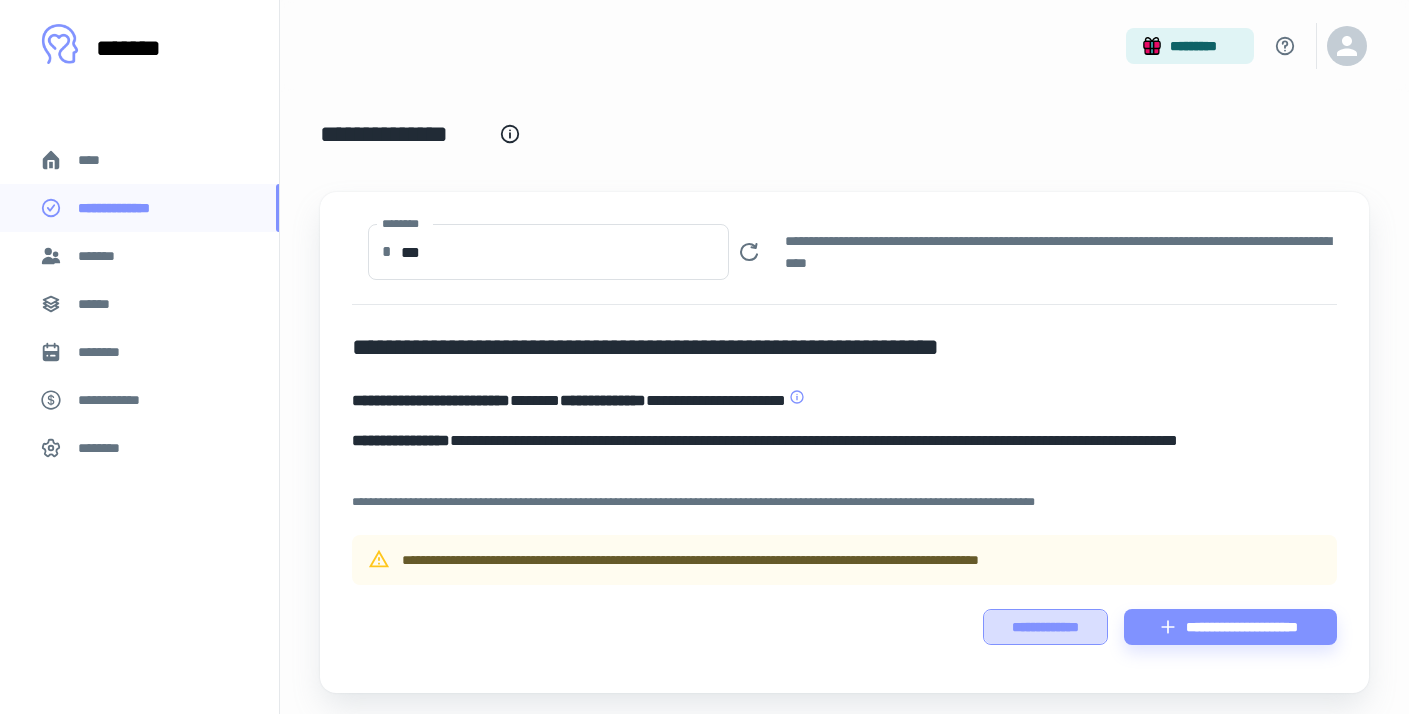 click on "**********" at bounding box center (1045, 627) 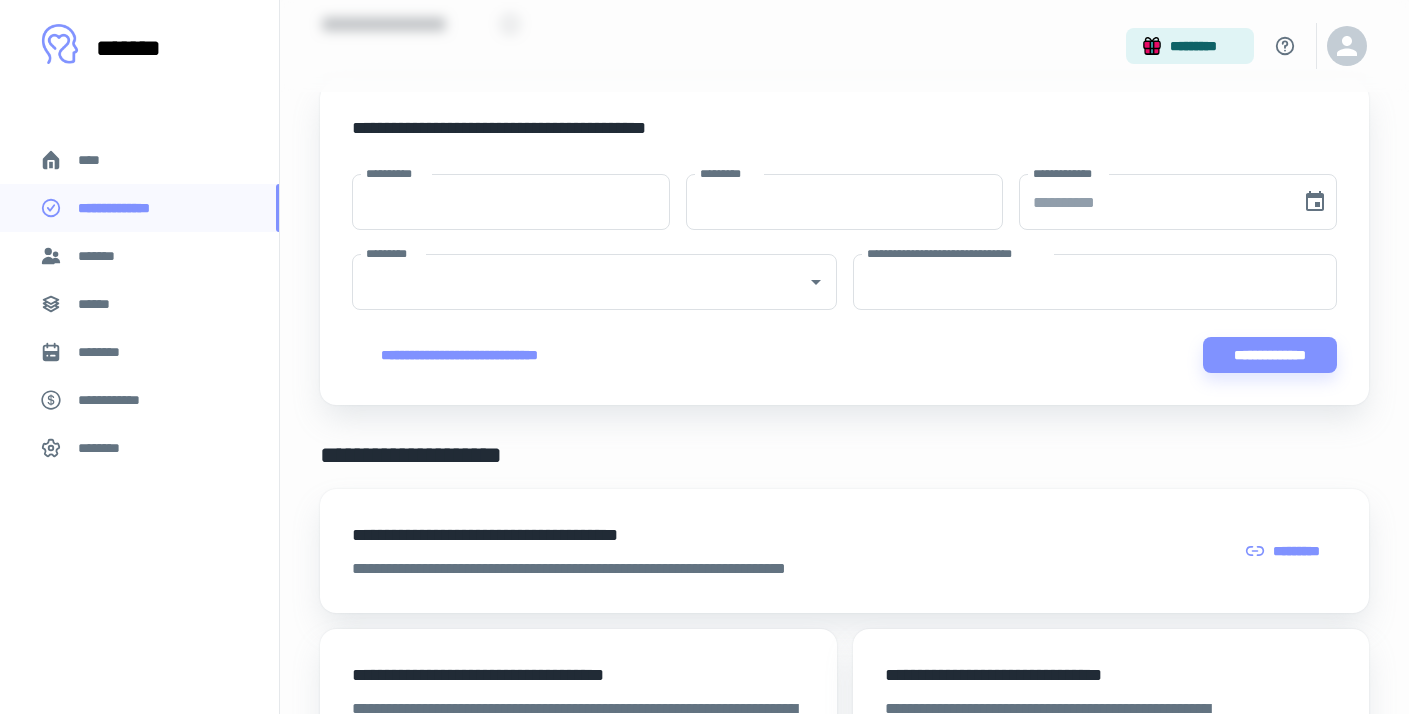 scroll, scrollTop: 122, scrollLeft: 0, axis: vertical 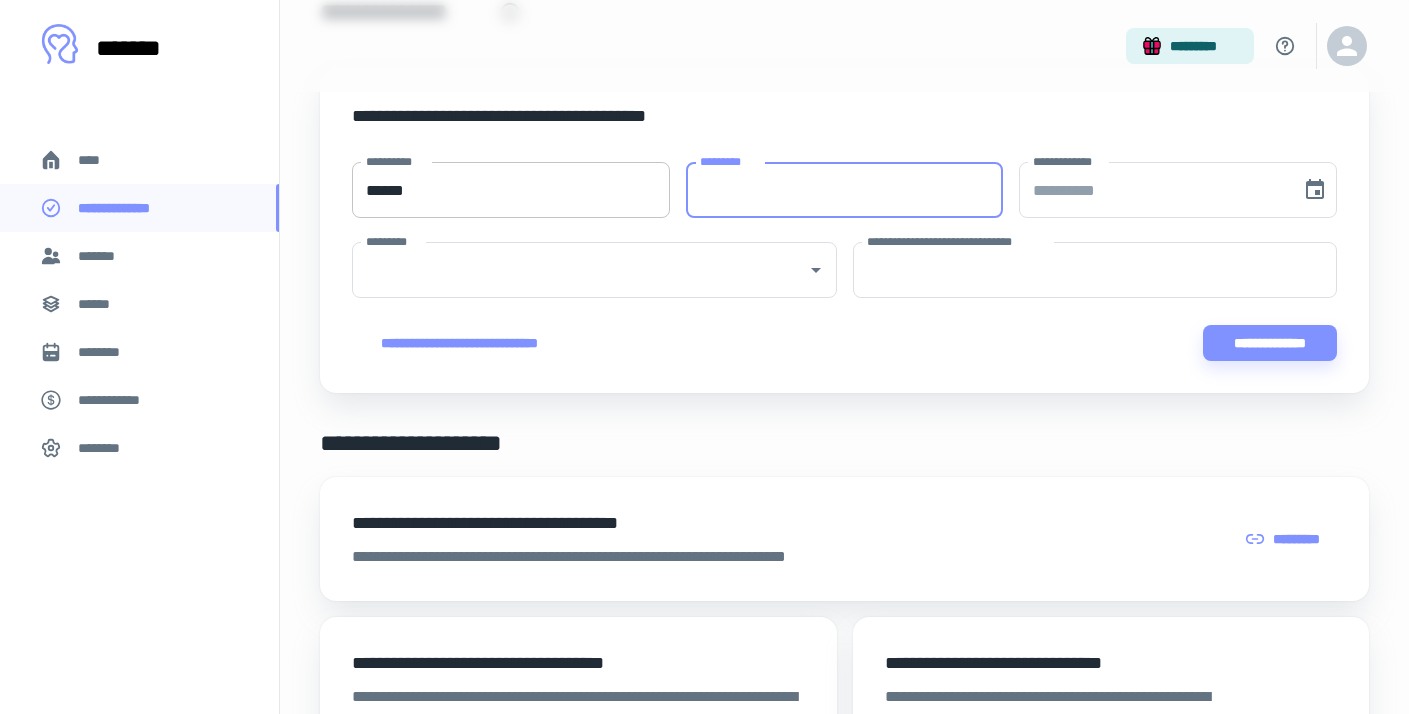 click on "******" at bounding box center (511, 190) 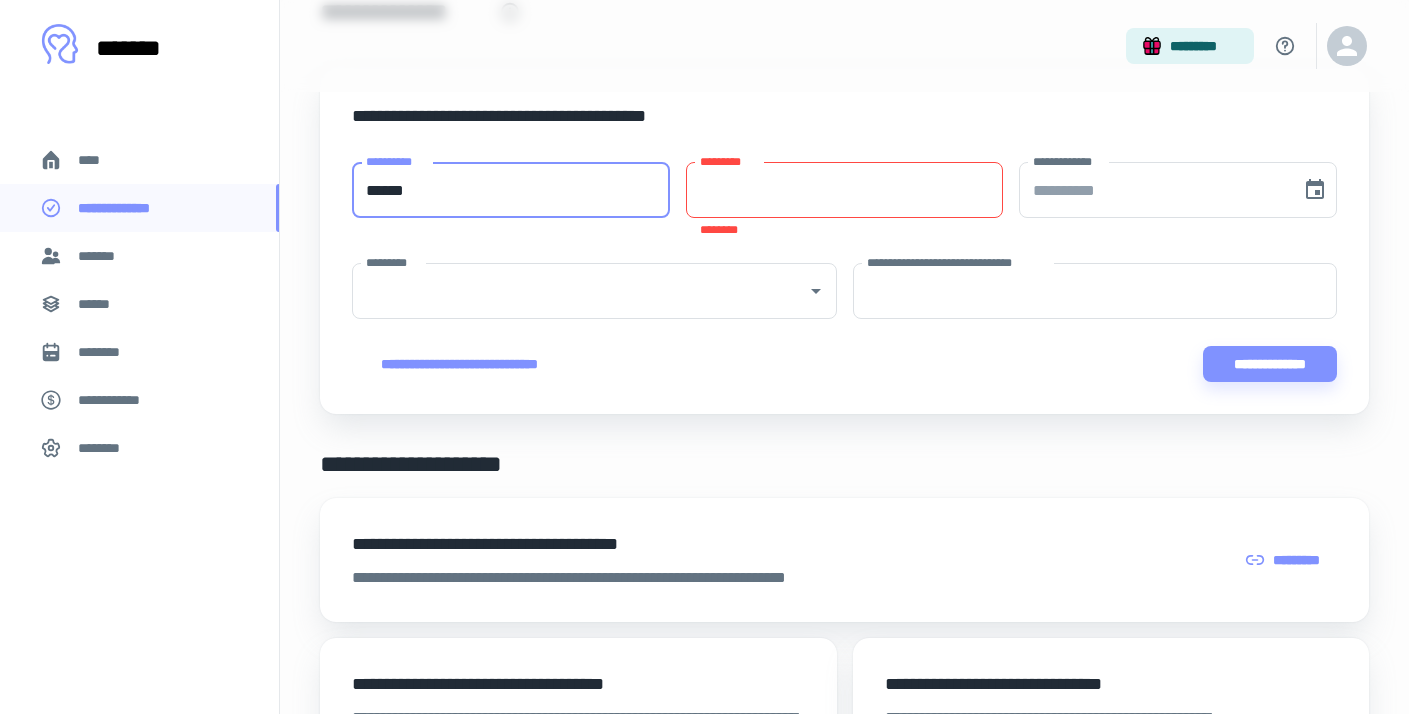 type on "******" 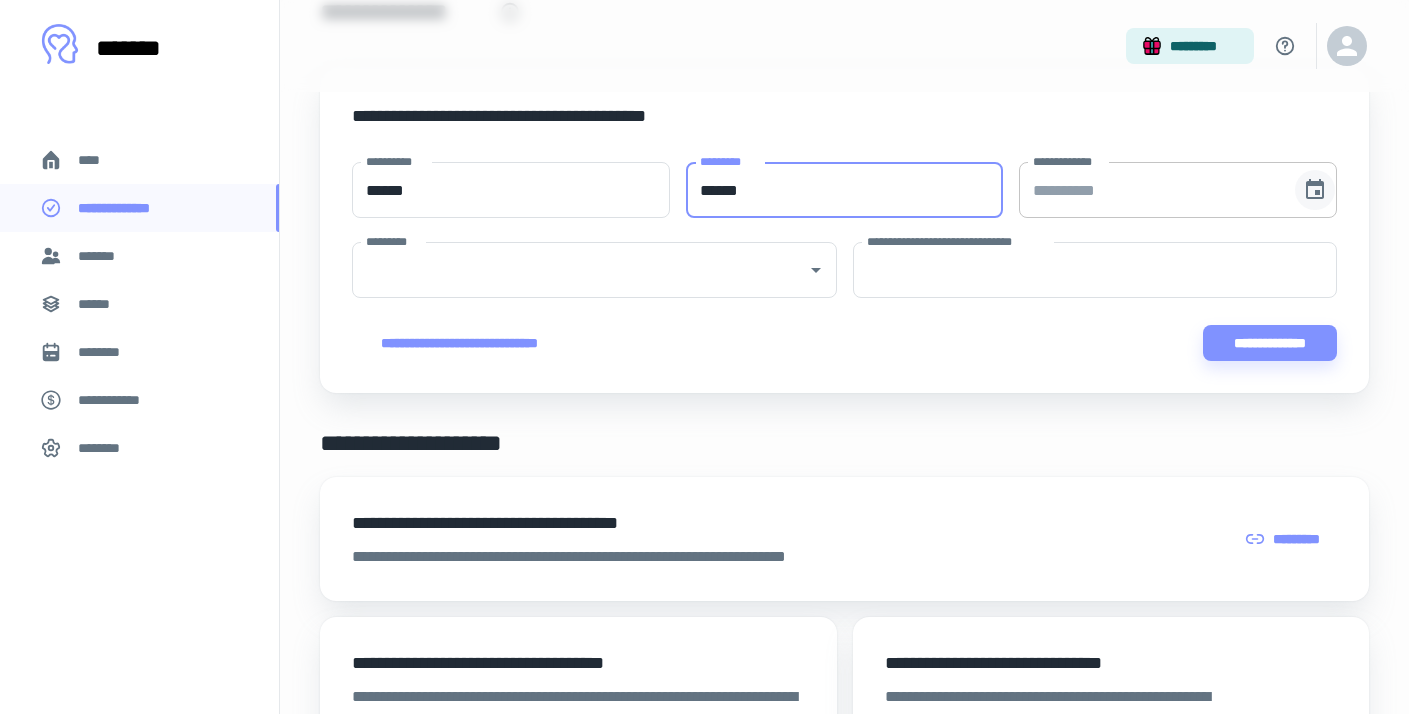 type on "******" 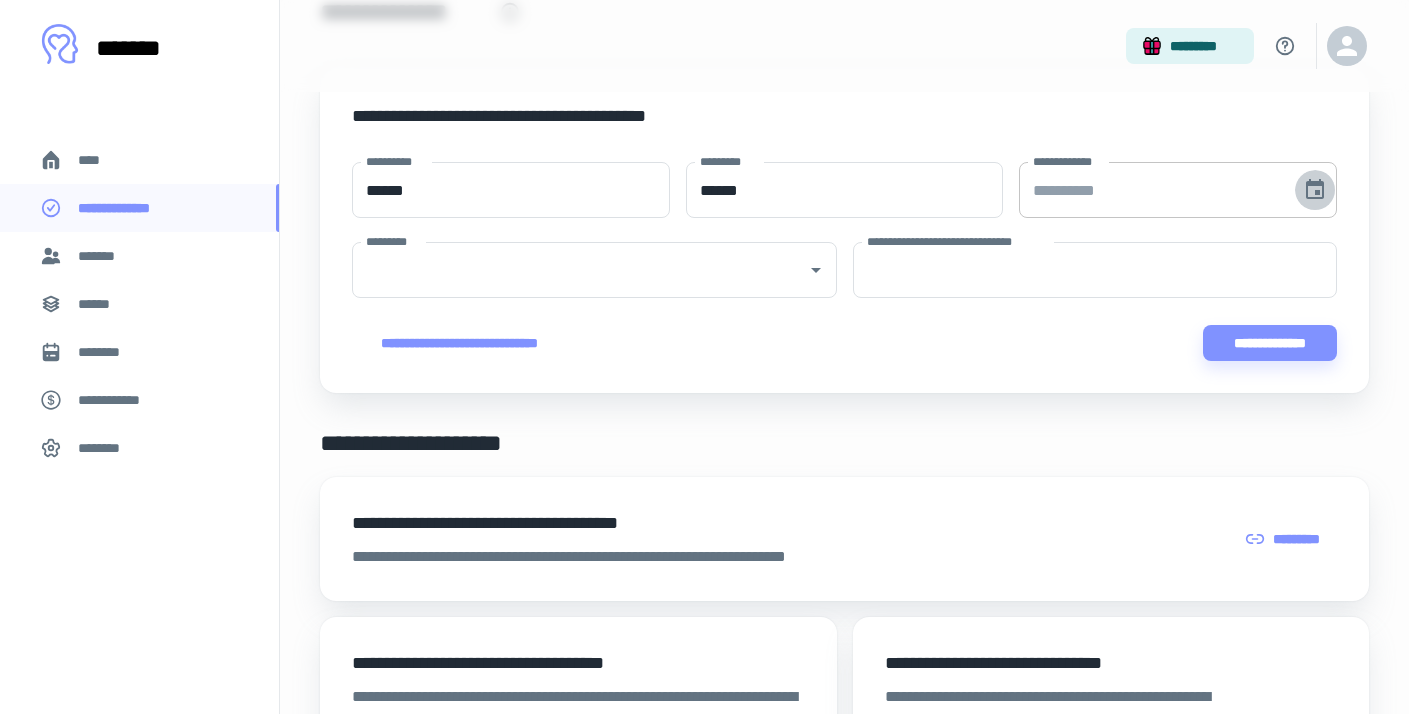 click 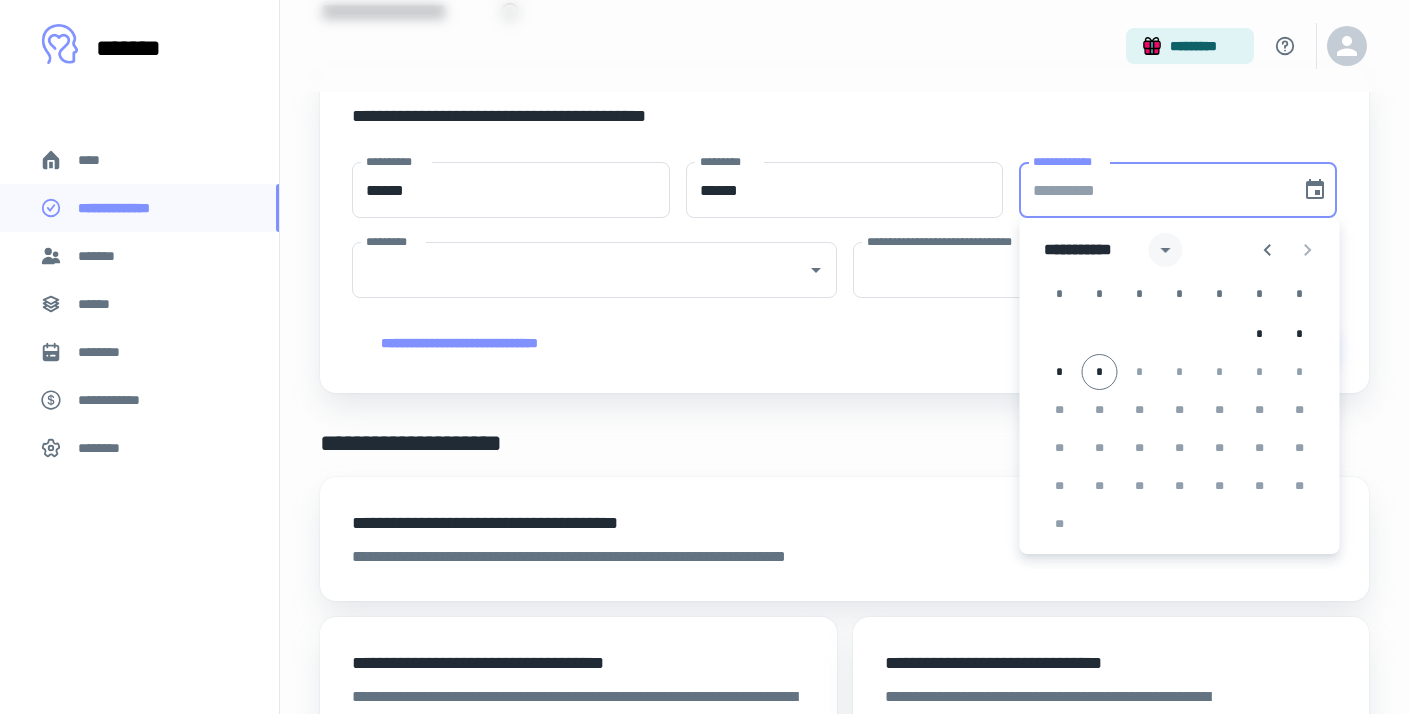 click 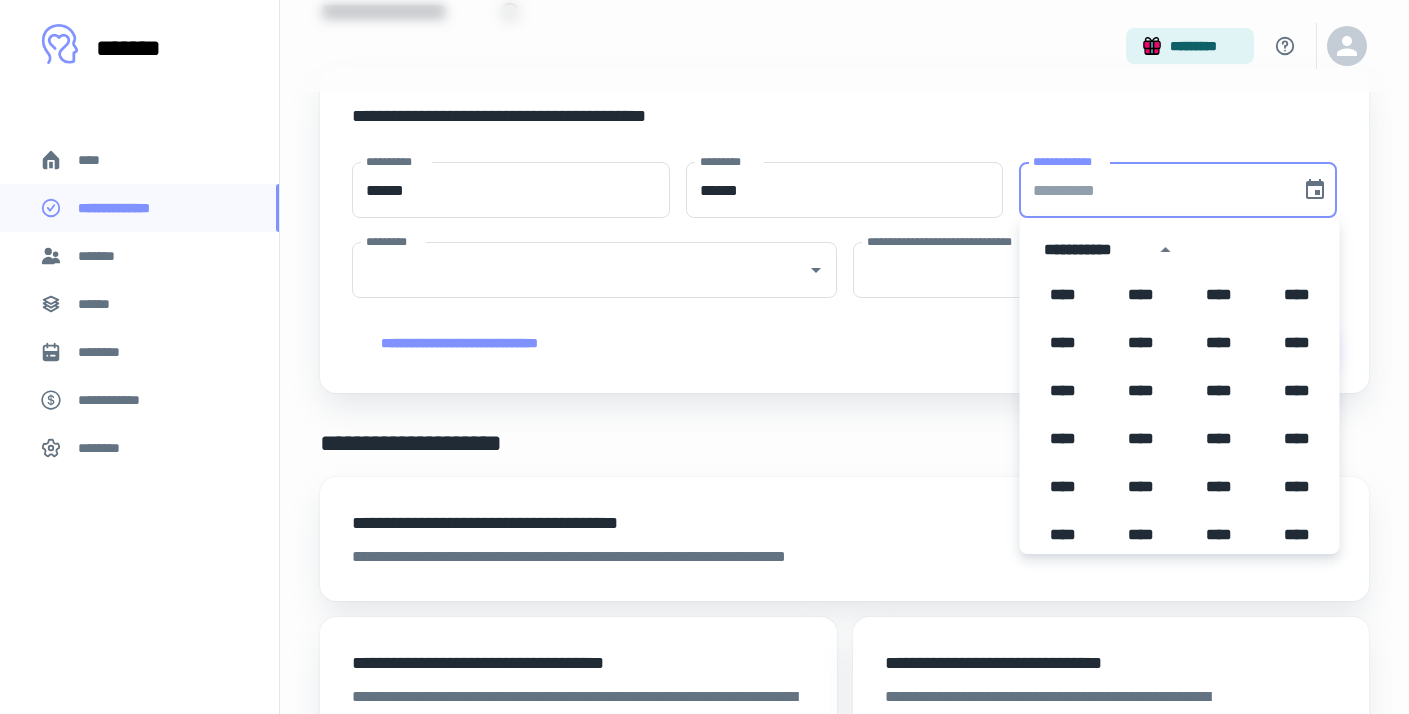 scroll, scrollTop: 694, scrollLeft: 0, axis: vertical 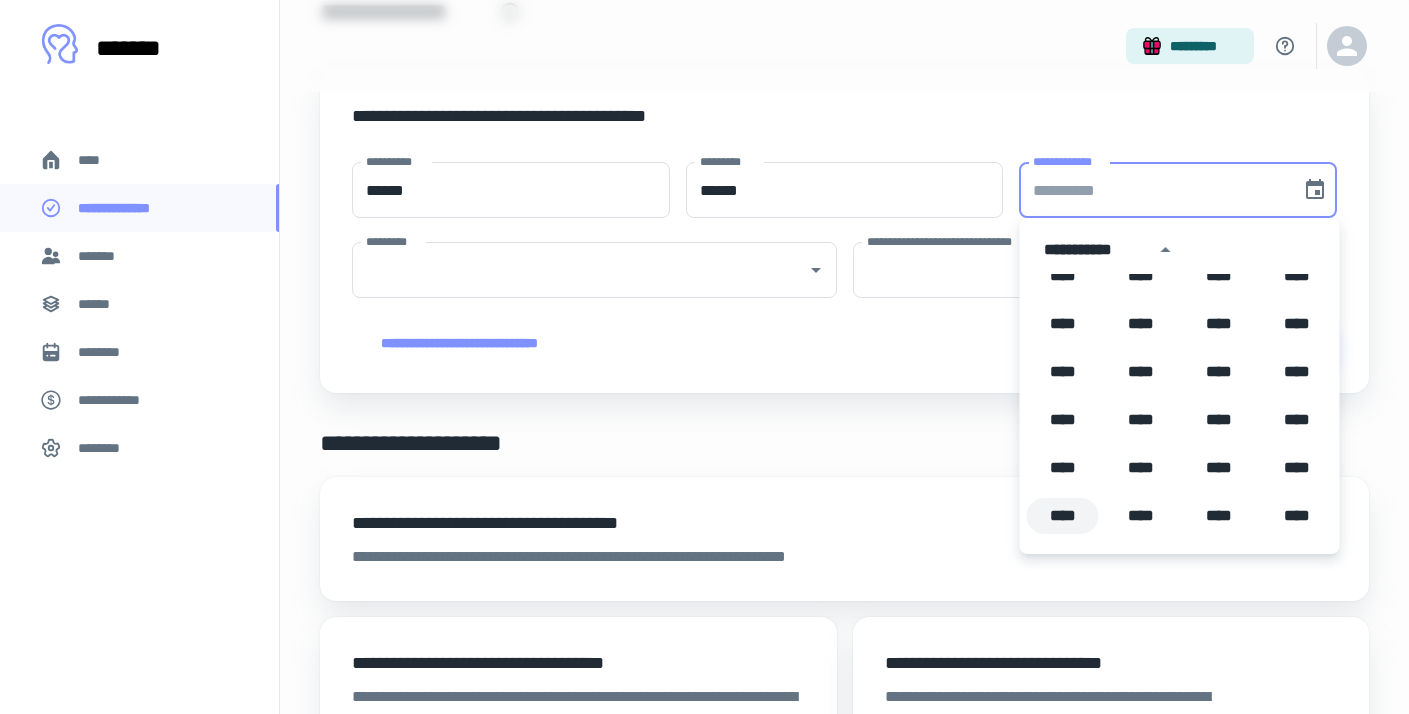 click on "****" at bounding box center (1063, 516) 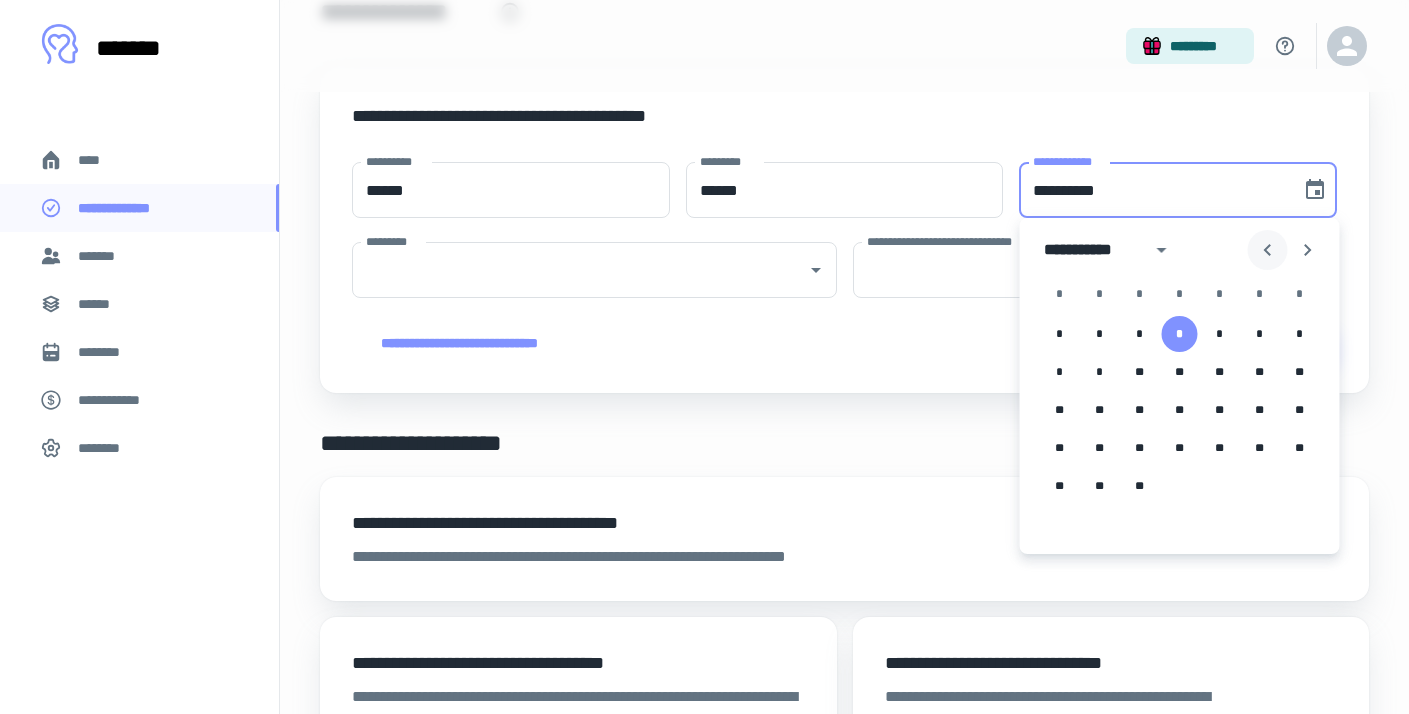 click 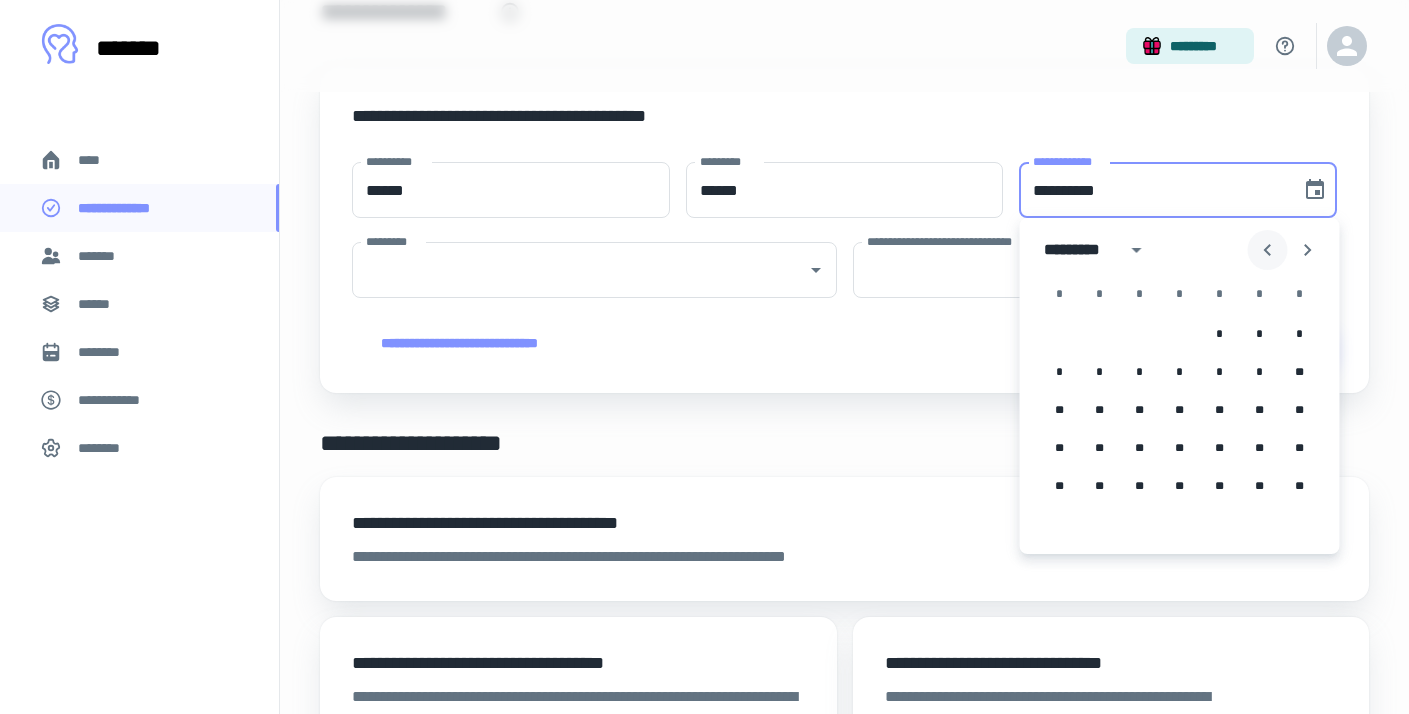 click 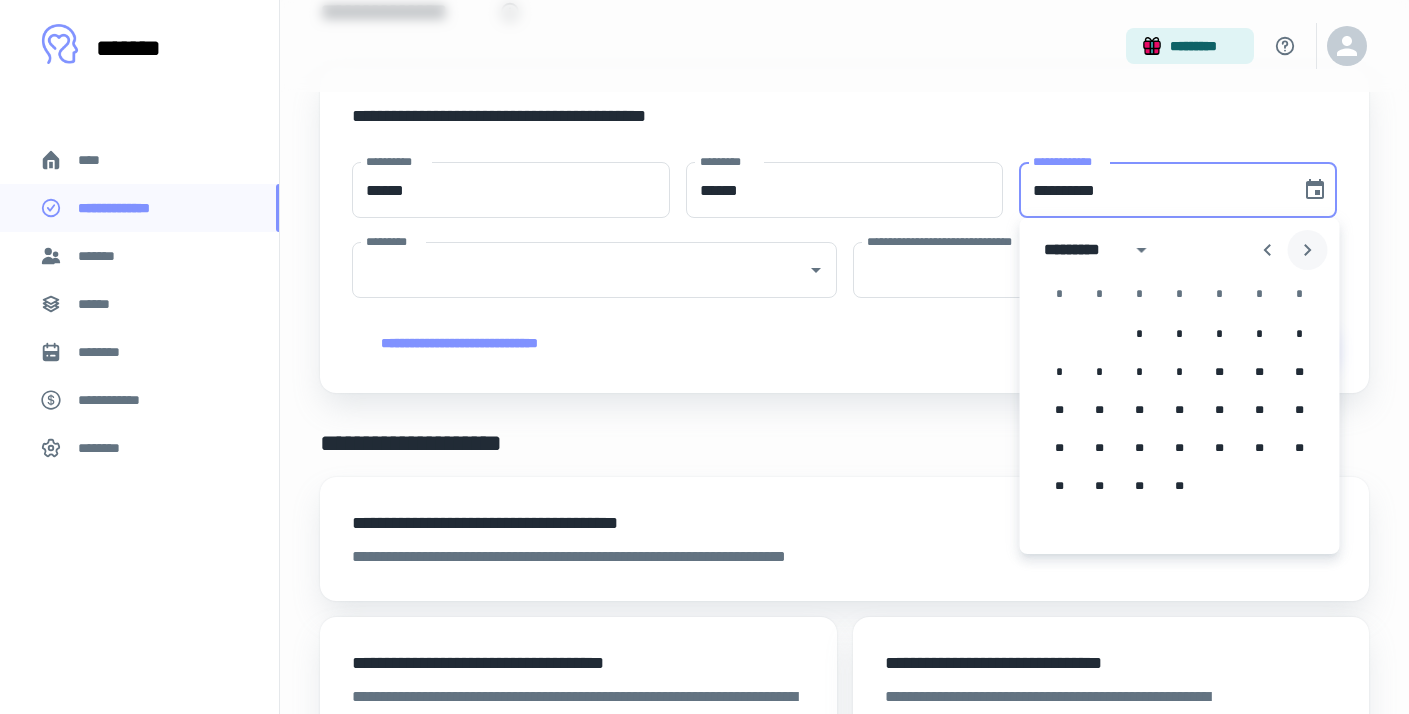 click 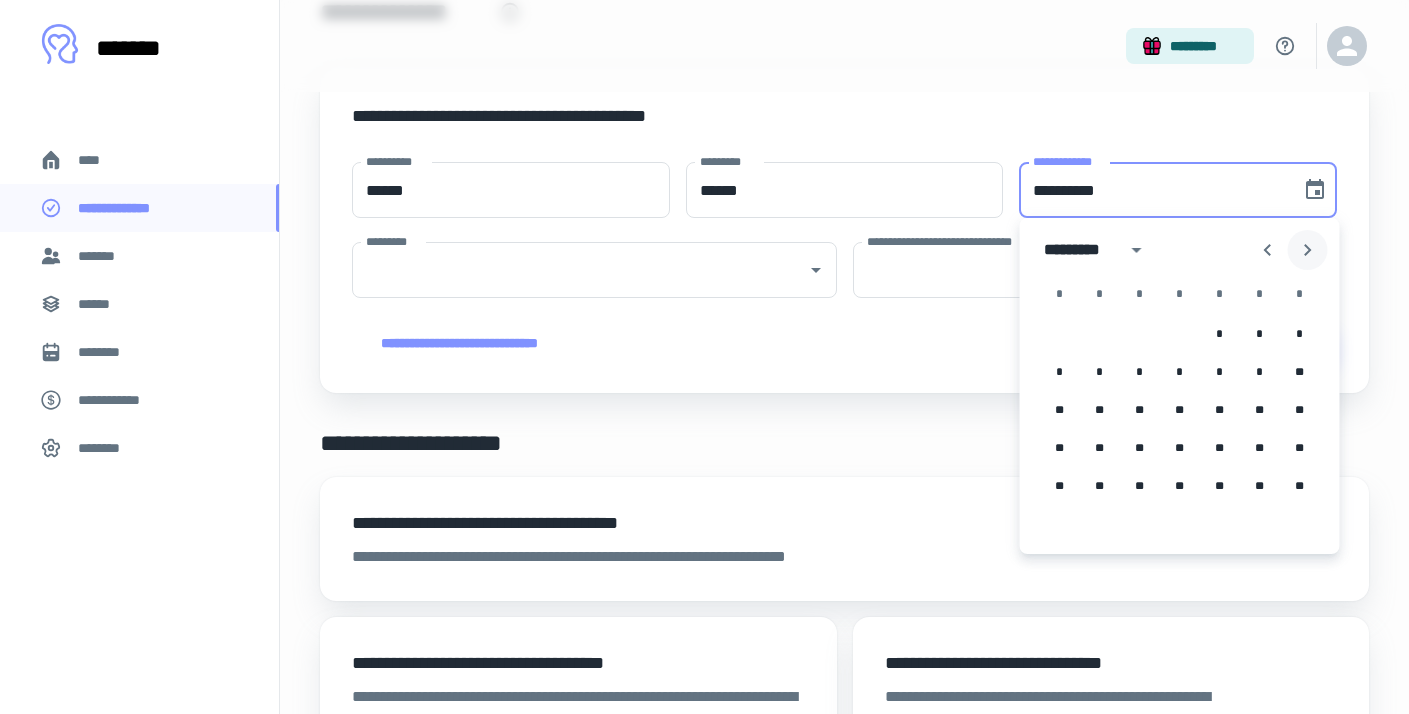click 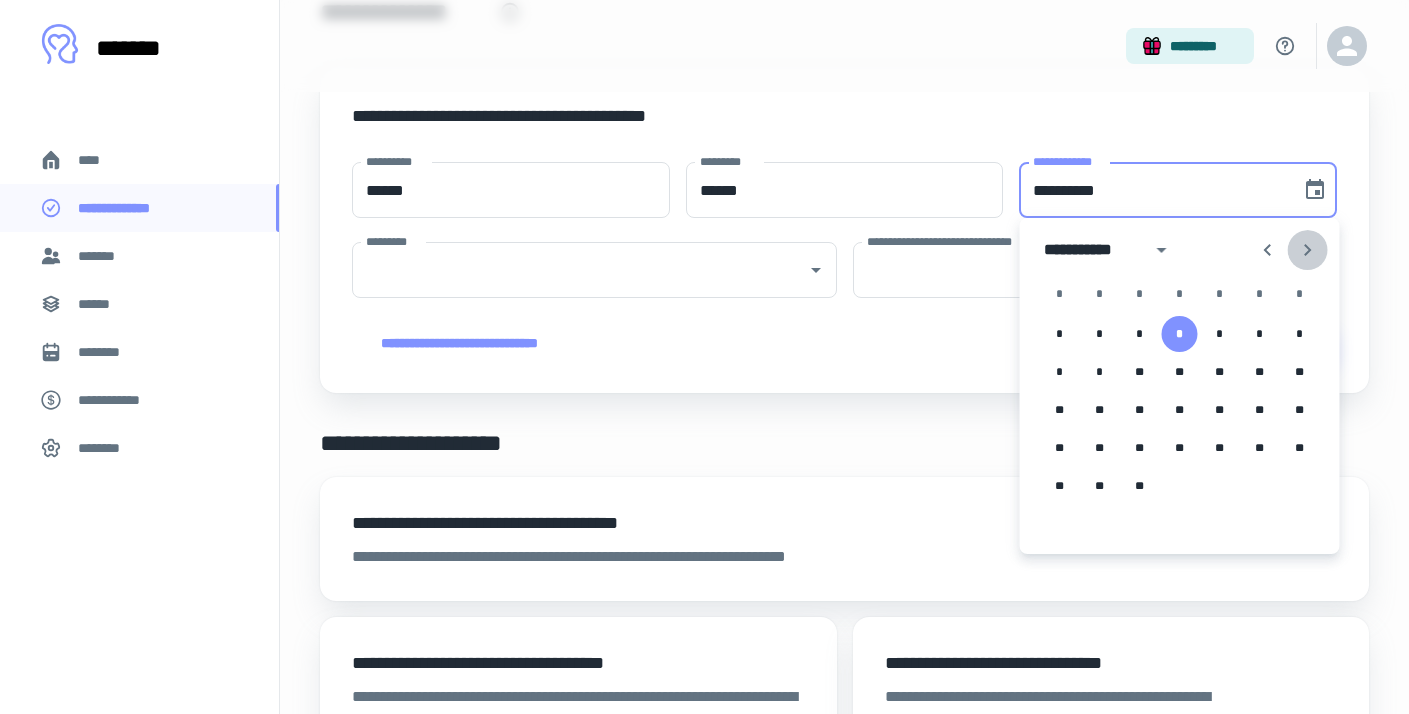 click 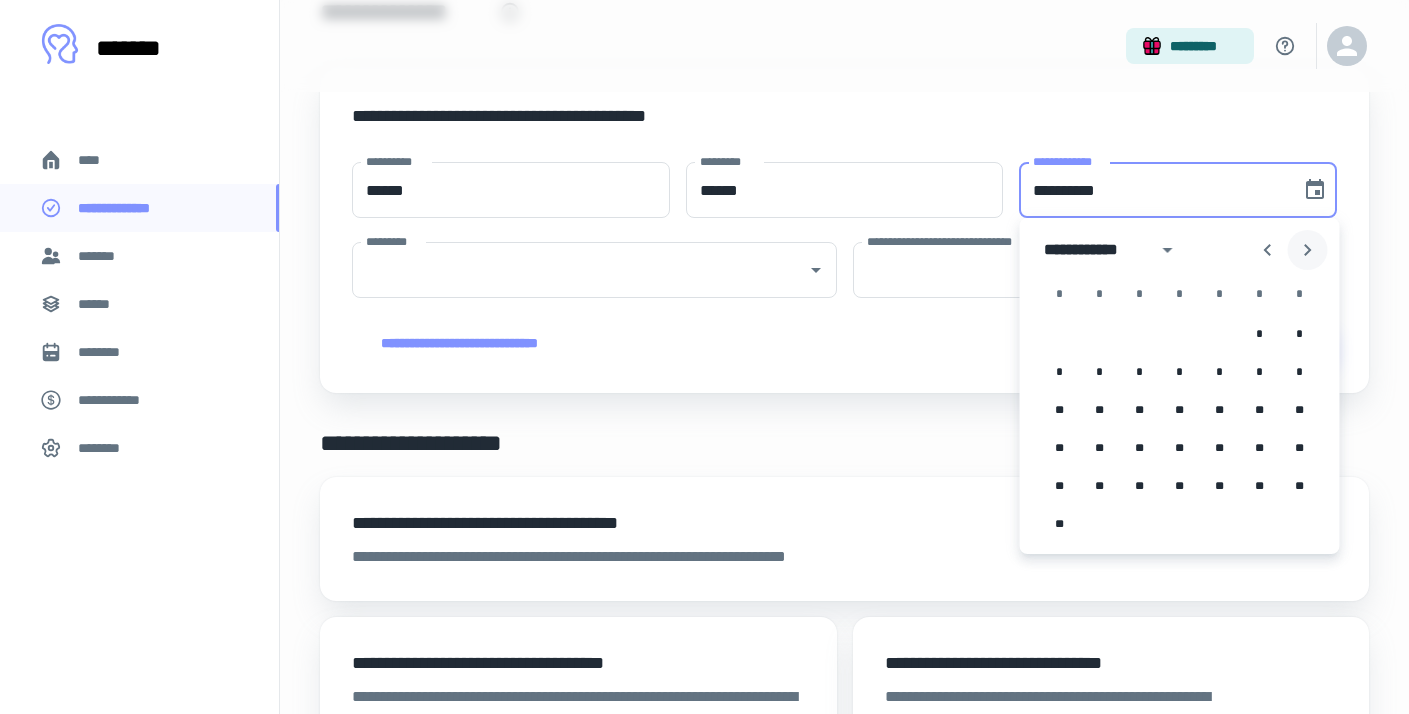 click 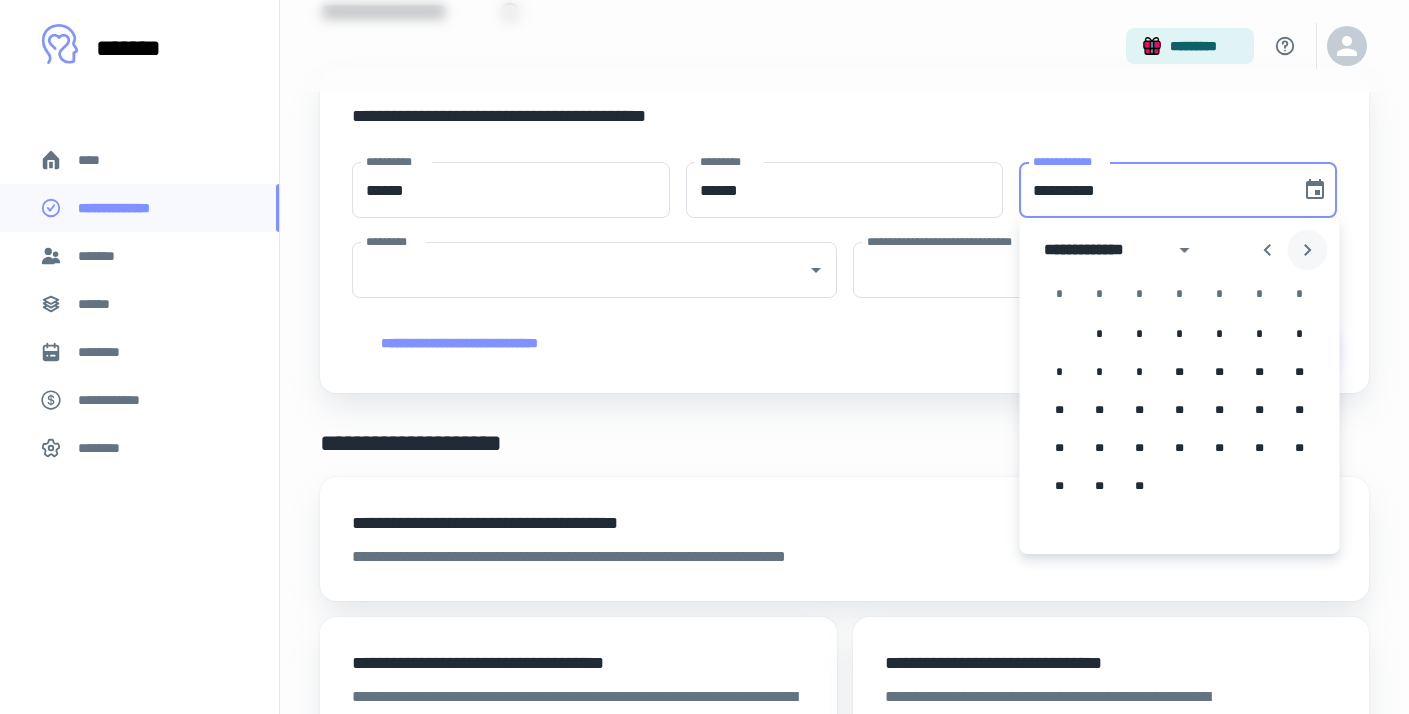 click 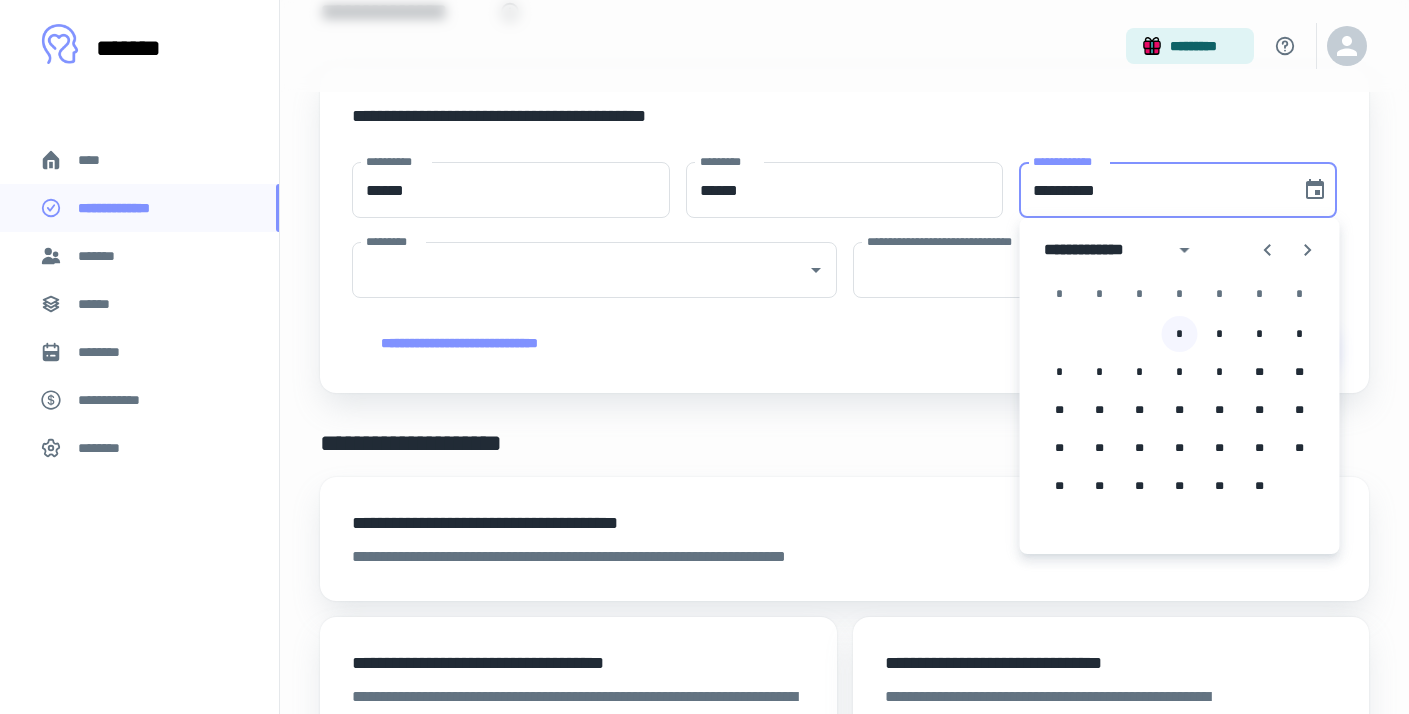 click on "*" at bounding box center (1180, 334) 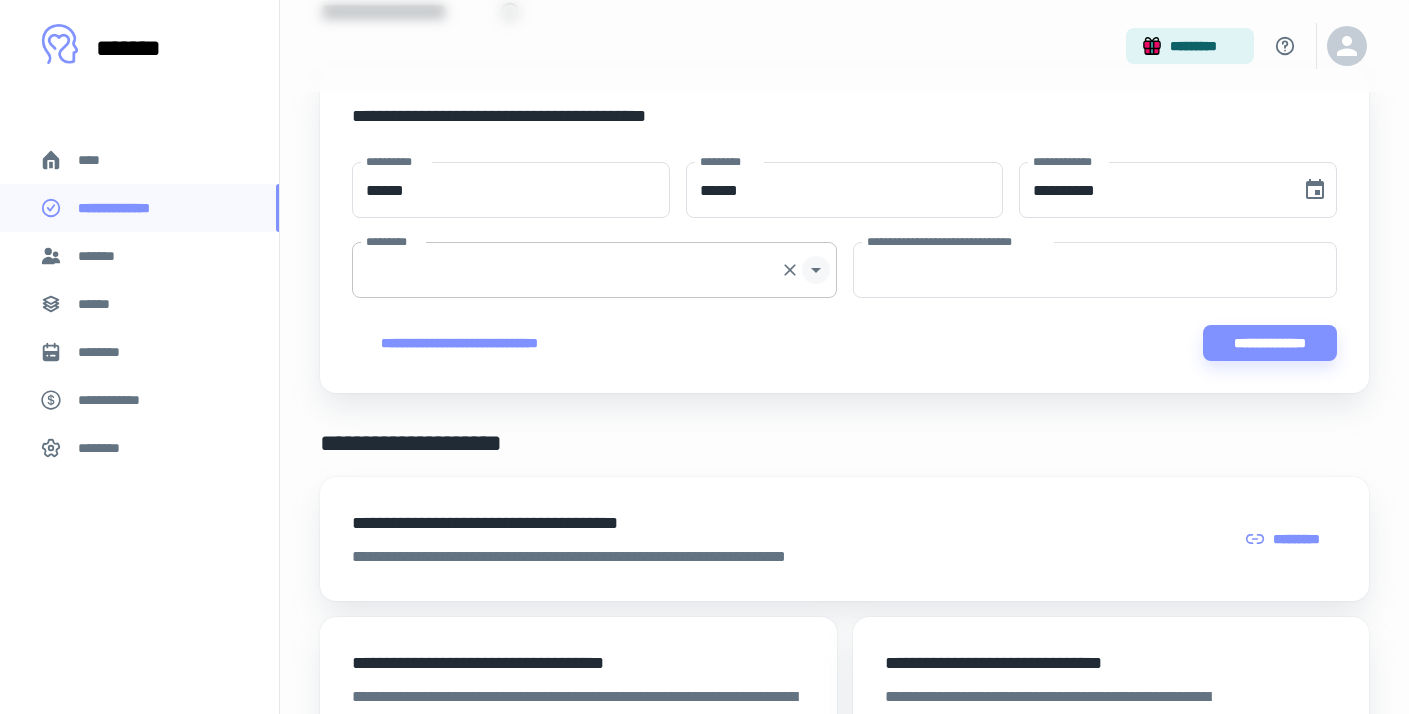 click 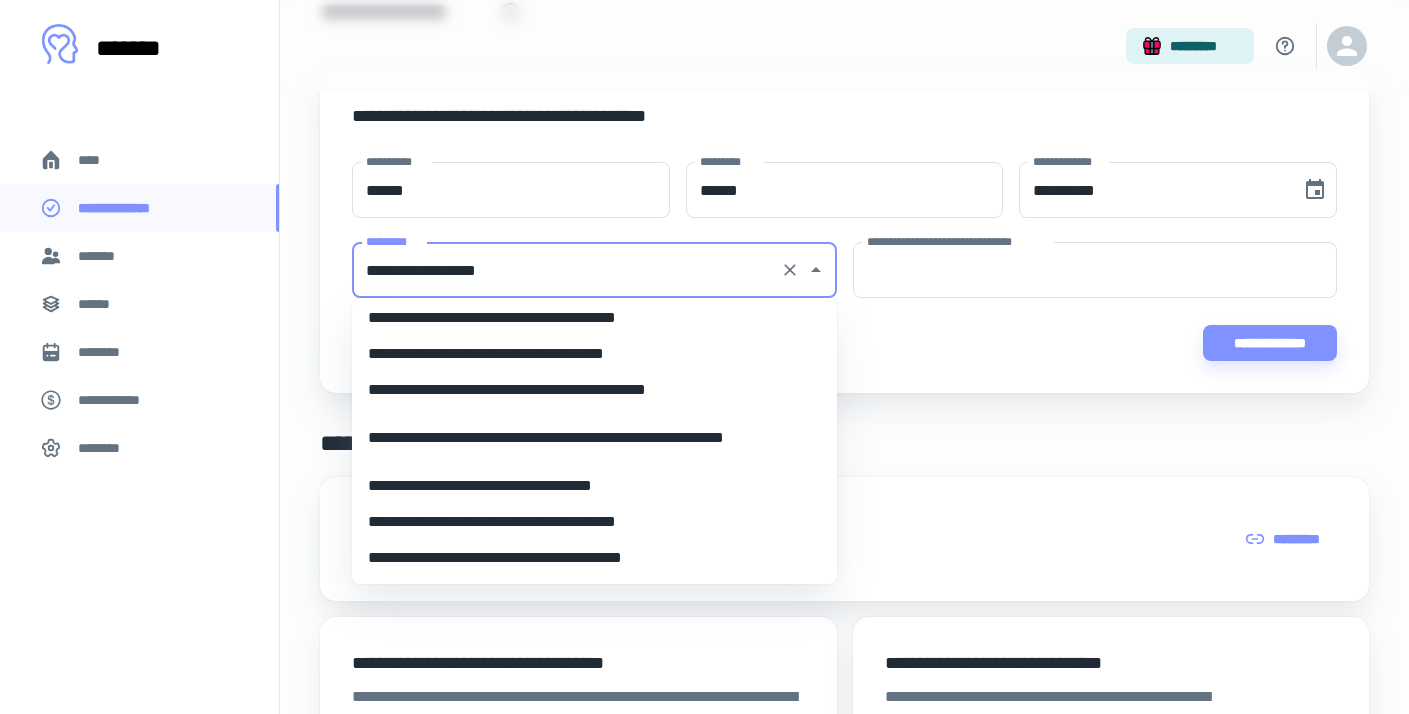scroll, scrollTop: 258, scrollLeft: 0, axis: vertical 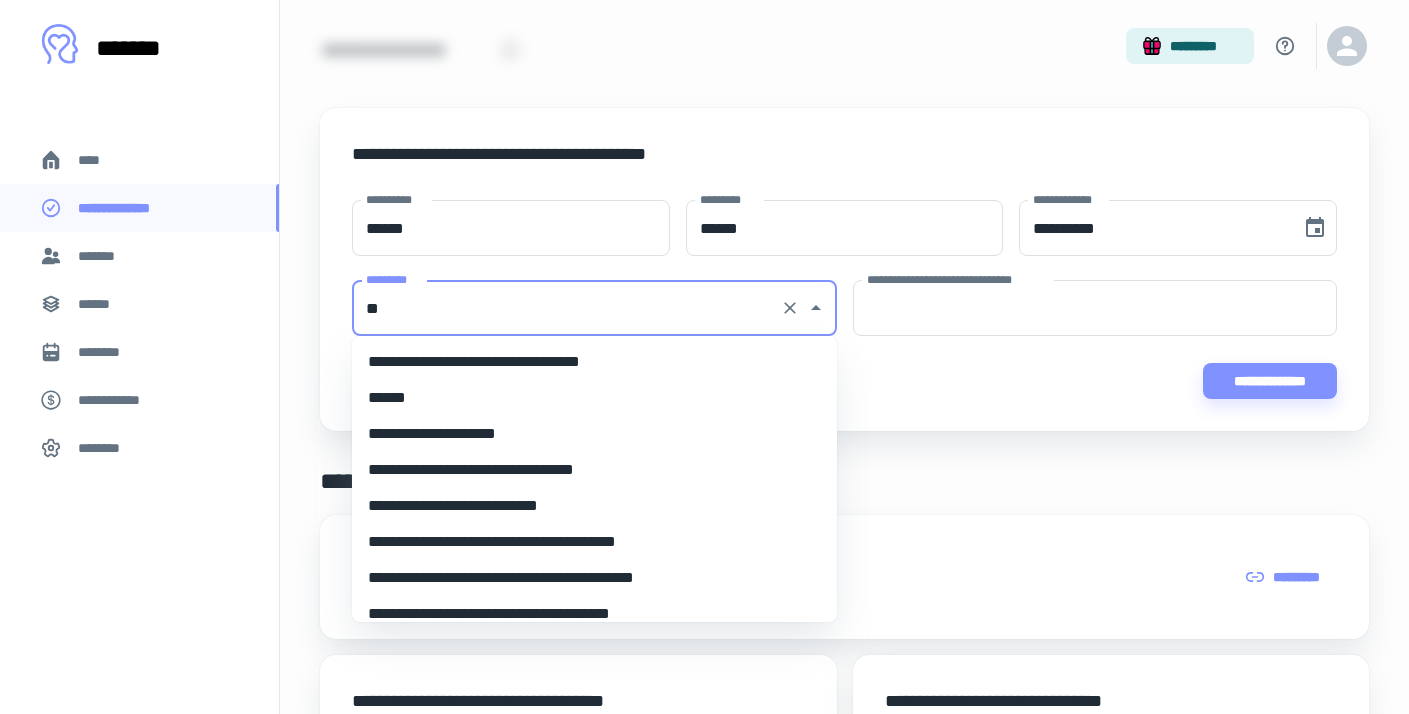 type on "*" 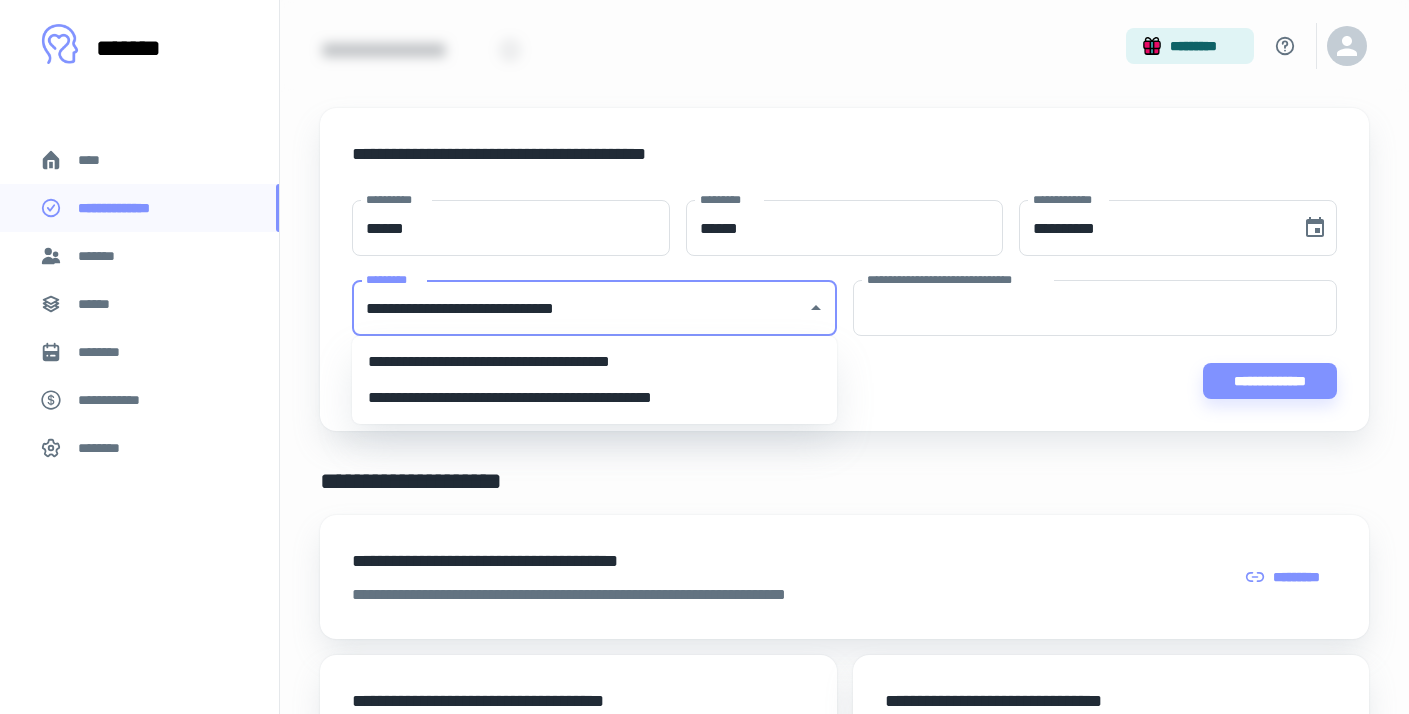click on "**********" at bounding box center (594, 362) 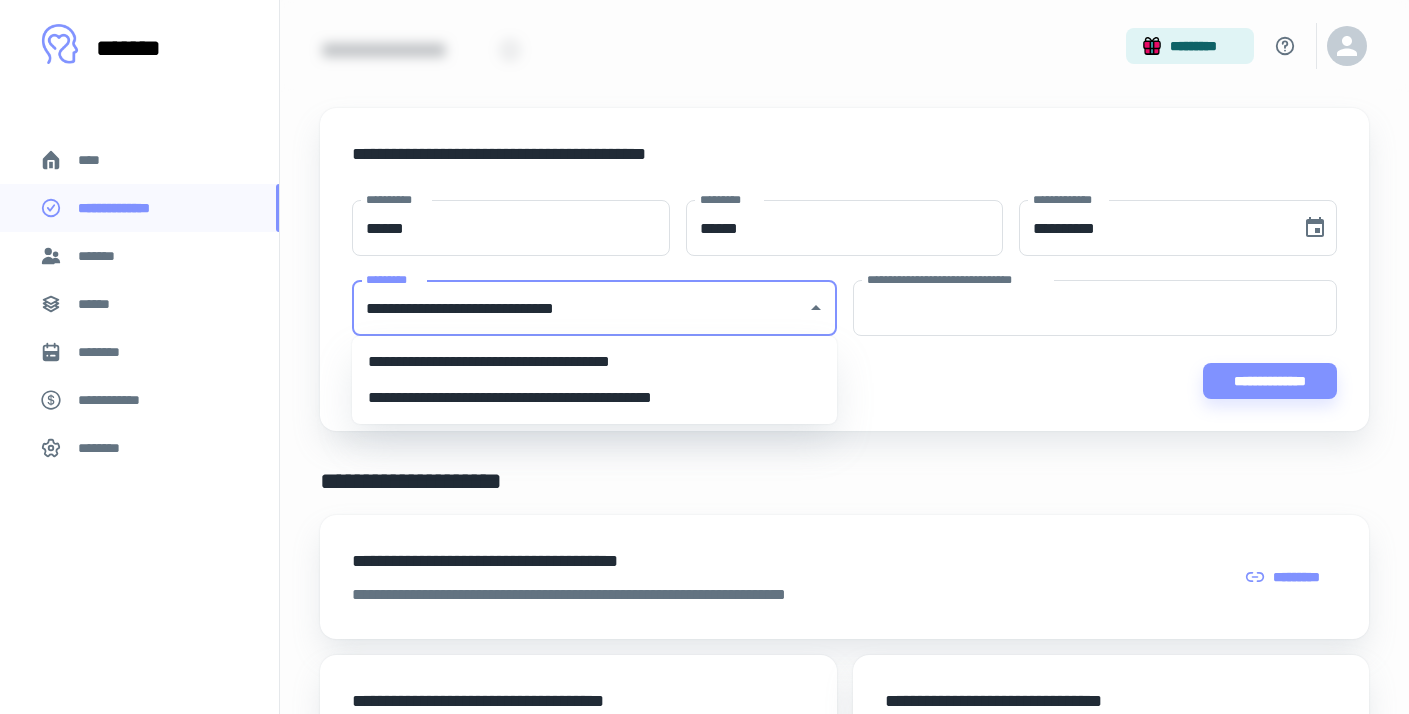 type on "**********" 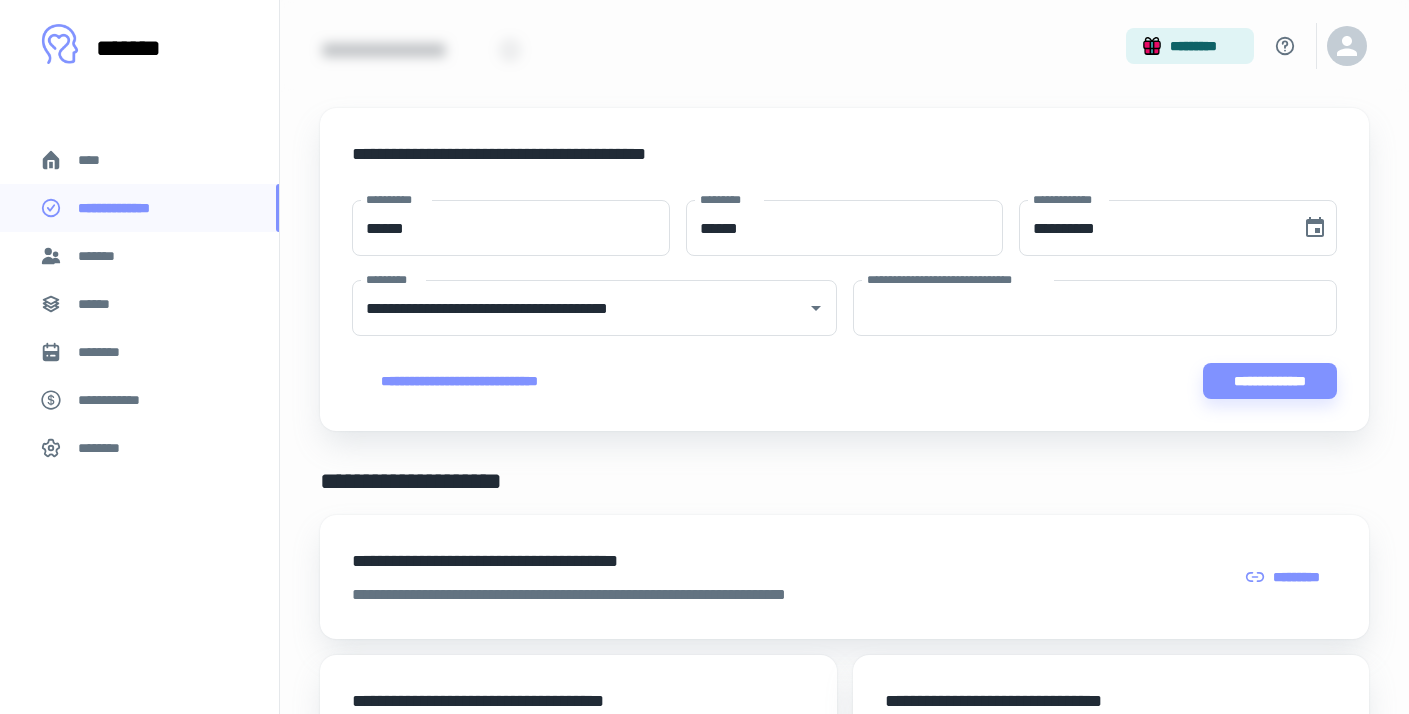 click on "[FIRST] [LAST] [STREET] [CITY] [STATE] [ZIP] [COUNTRY] [PHONE] [EMAIL]" at bounding box center (844, 299) 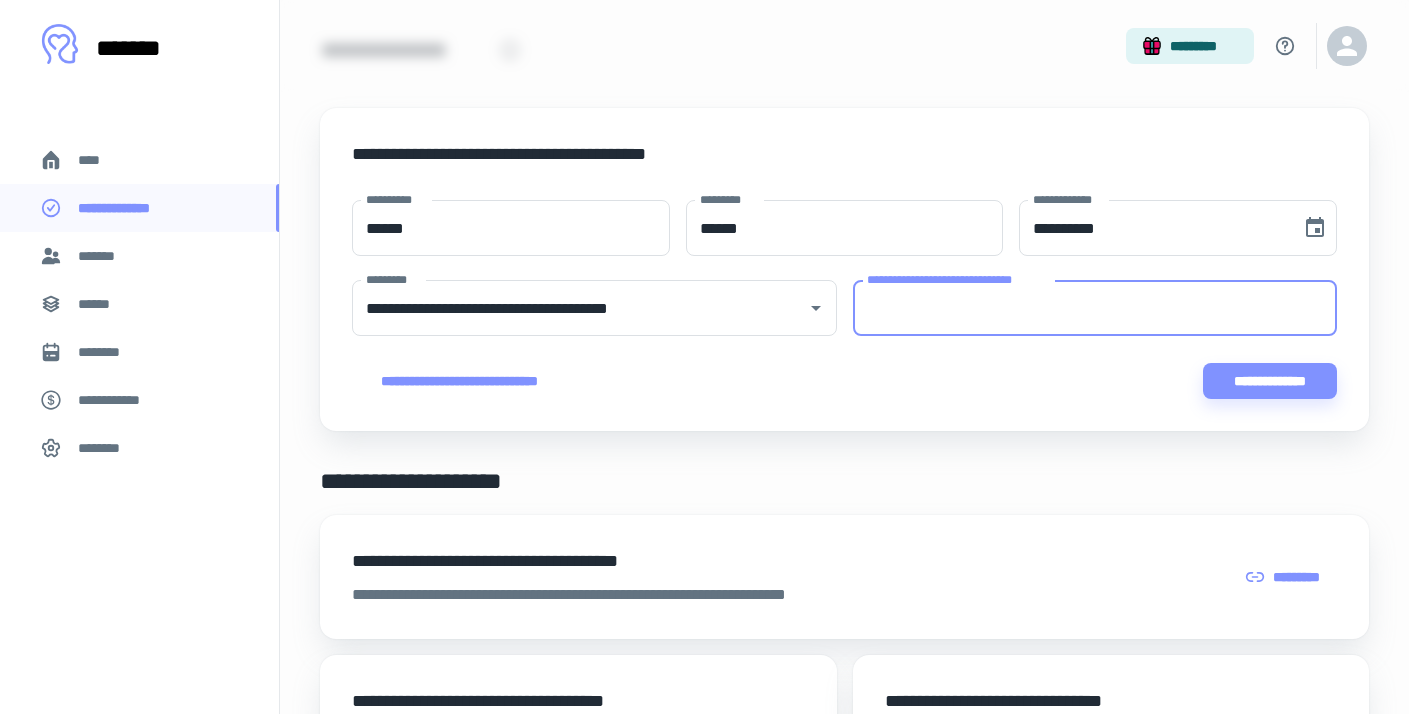 click on "**********" at bounding box center [1095, 308] 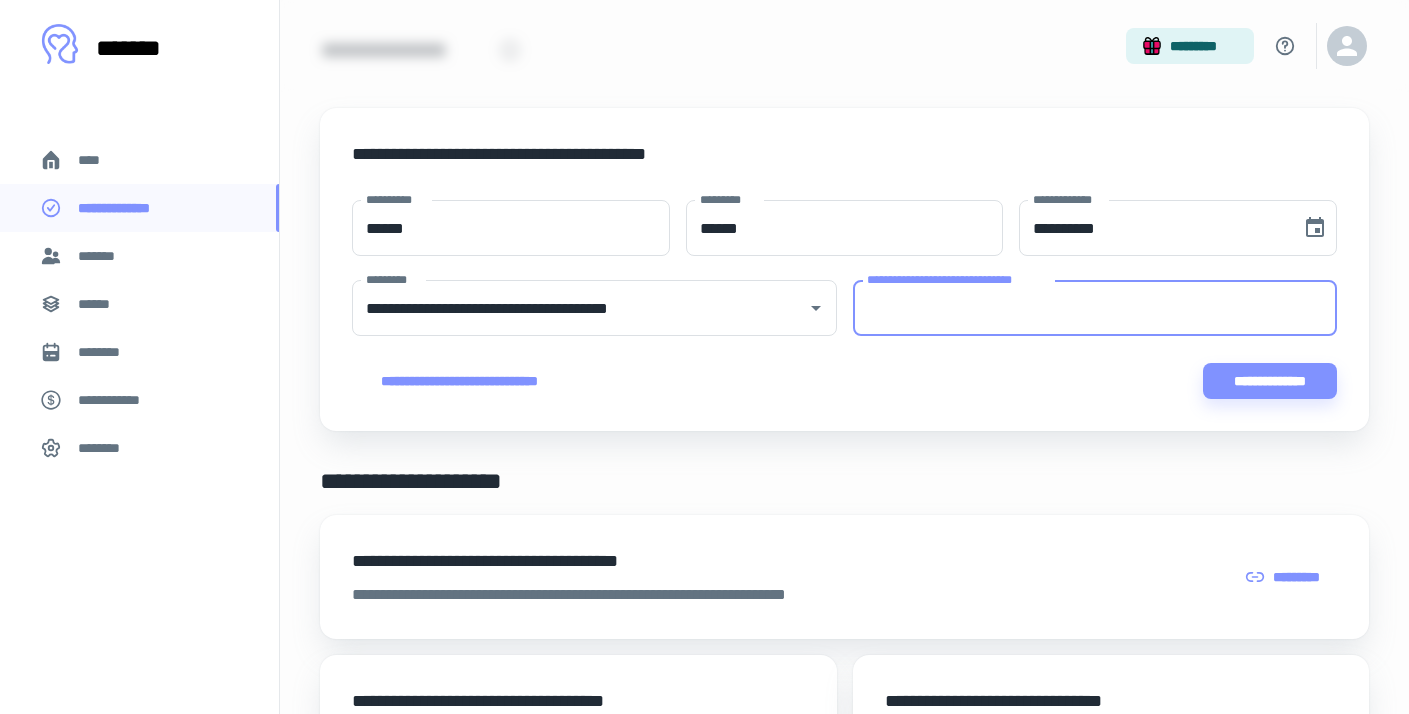 paste on "**********" 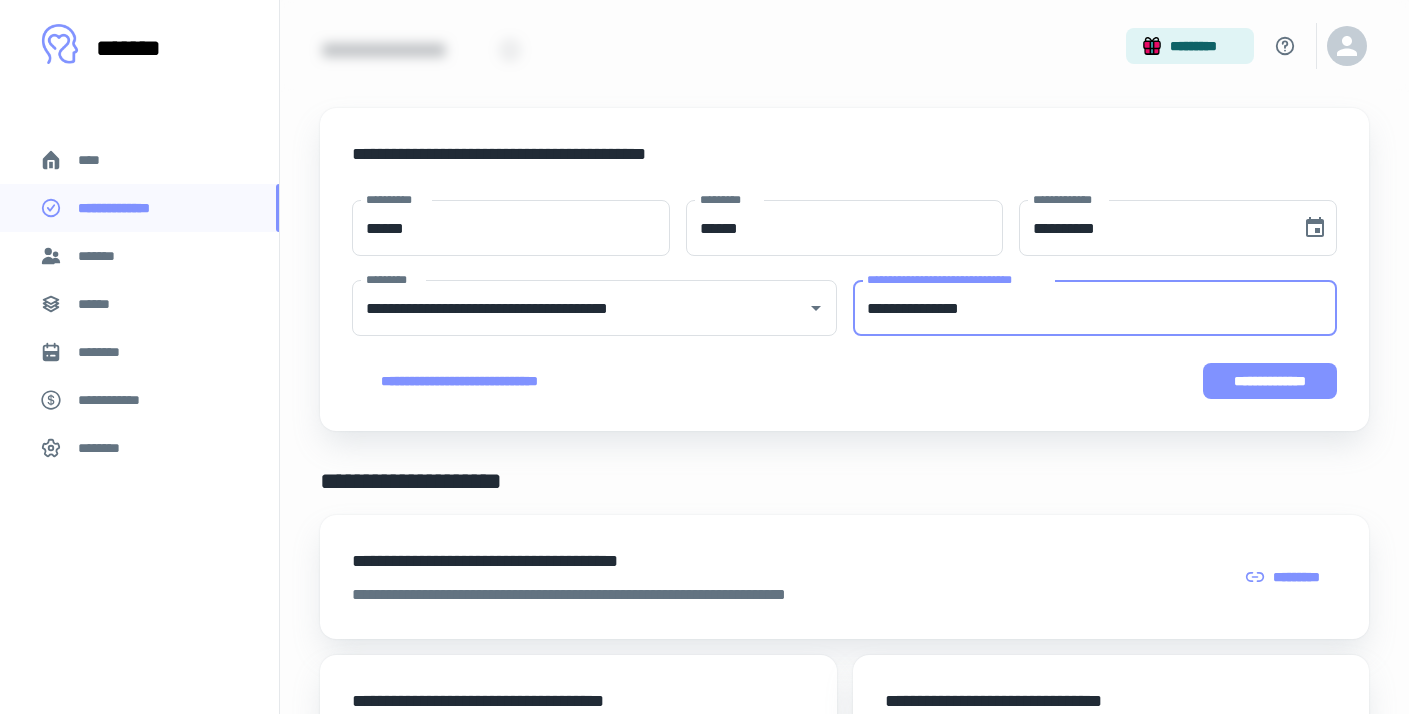 type on "**********" 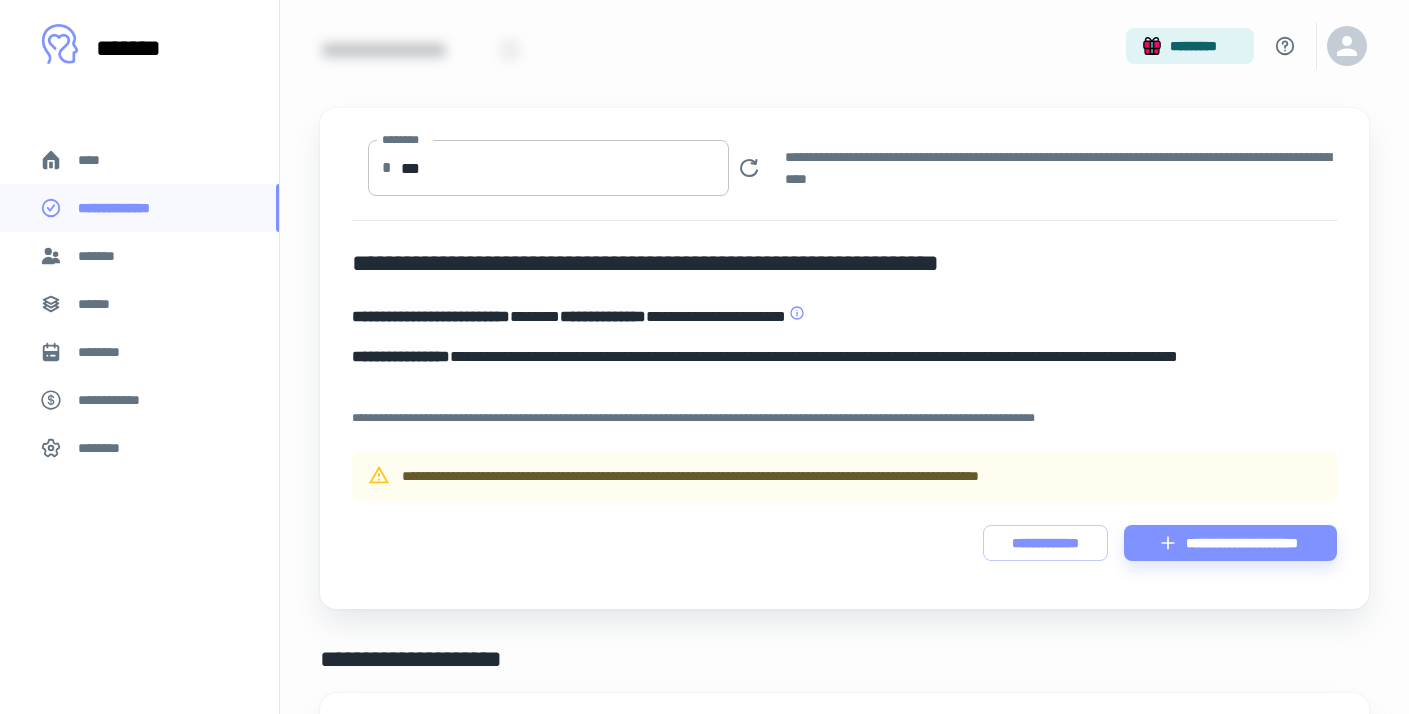 click on "***" at bounding box center (565, 168) 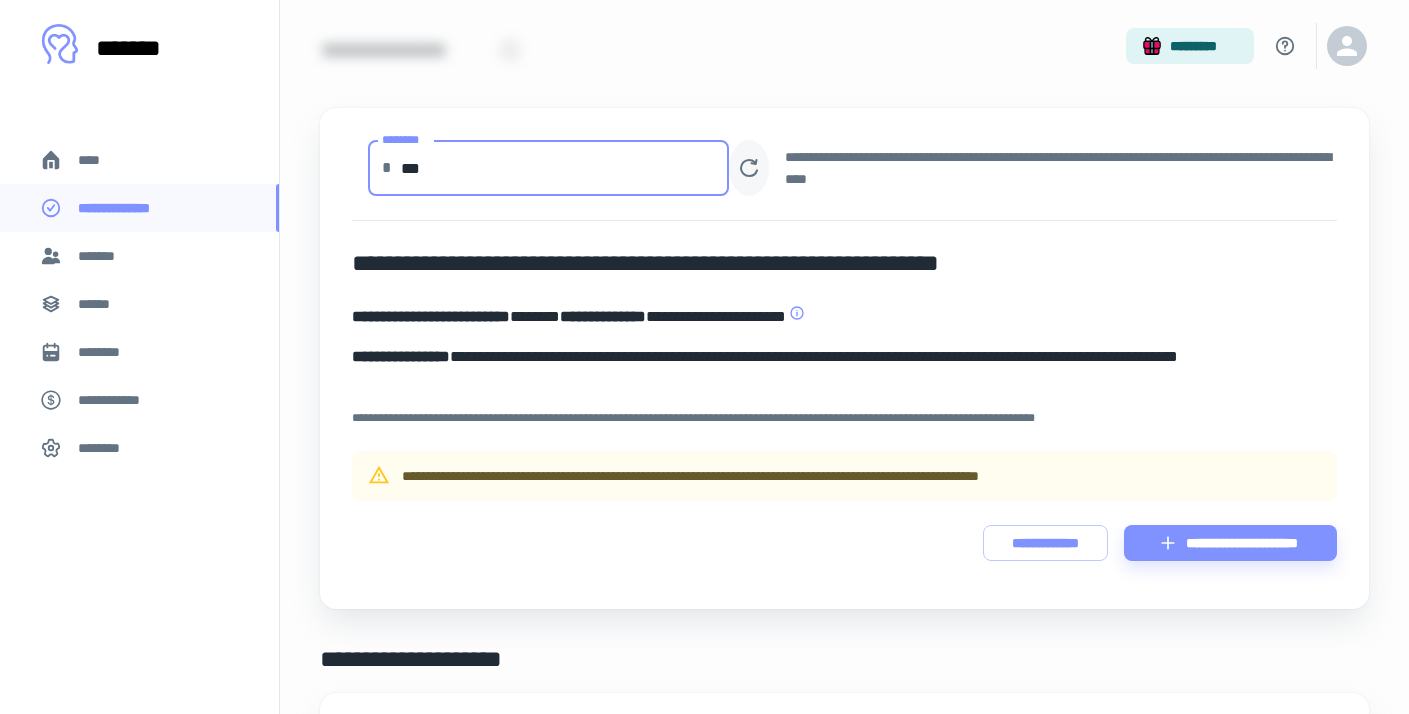 type on "***" 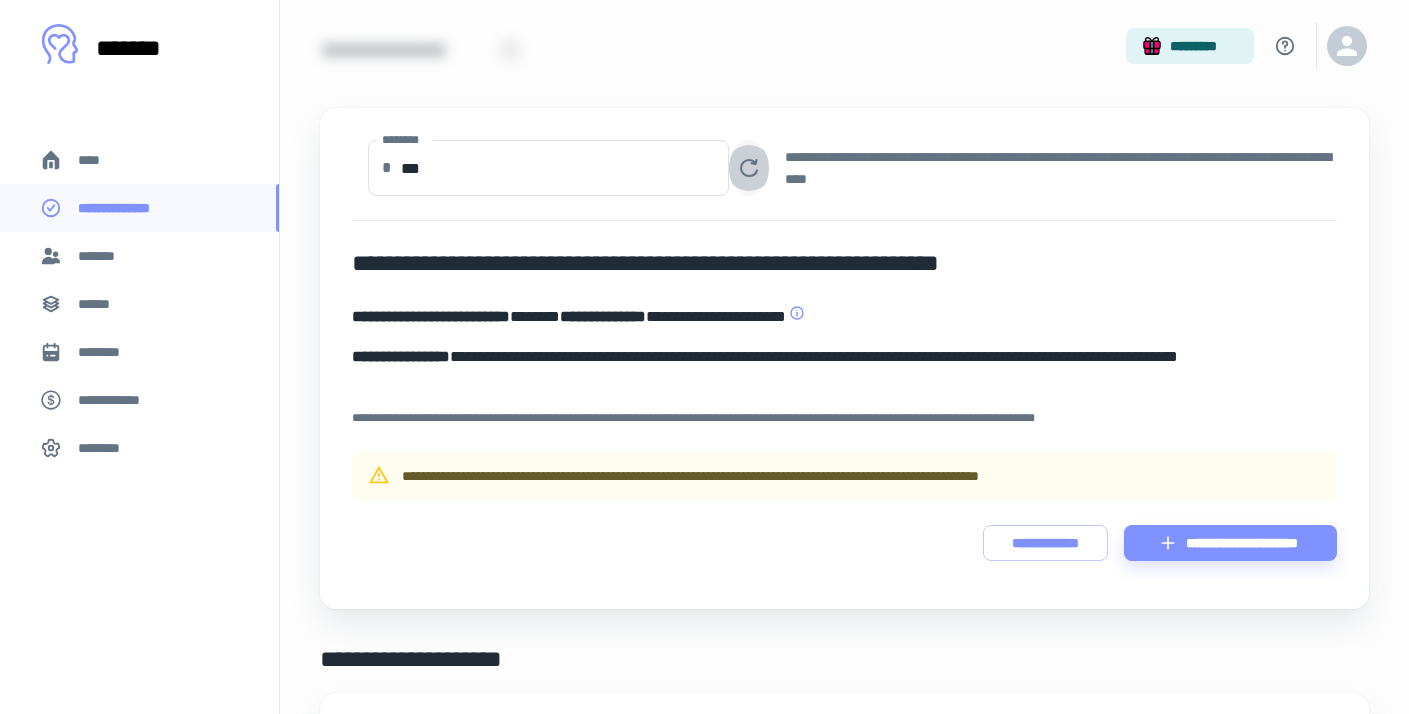 click 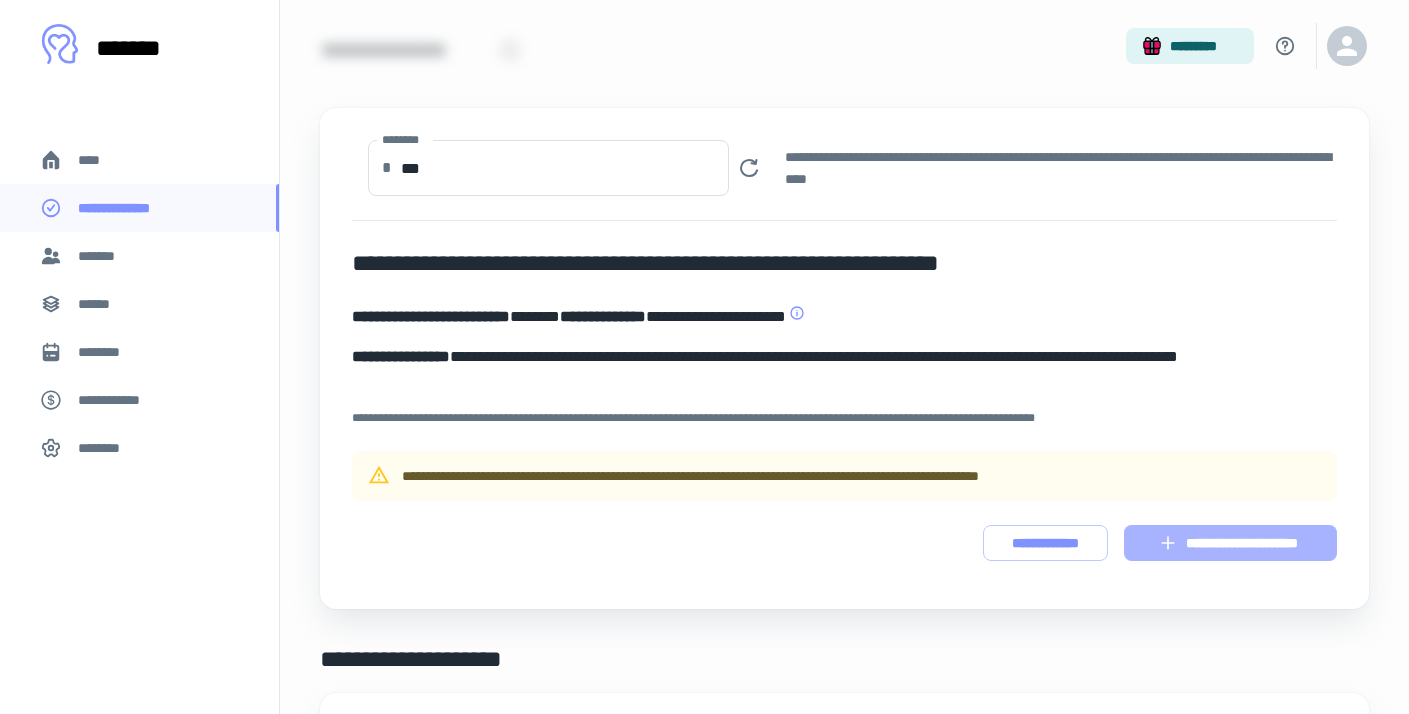 click on "**********" at bounding box center [1230, 543] 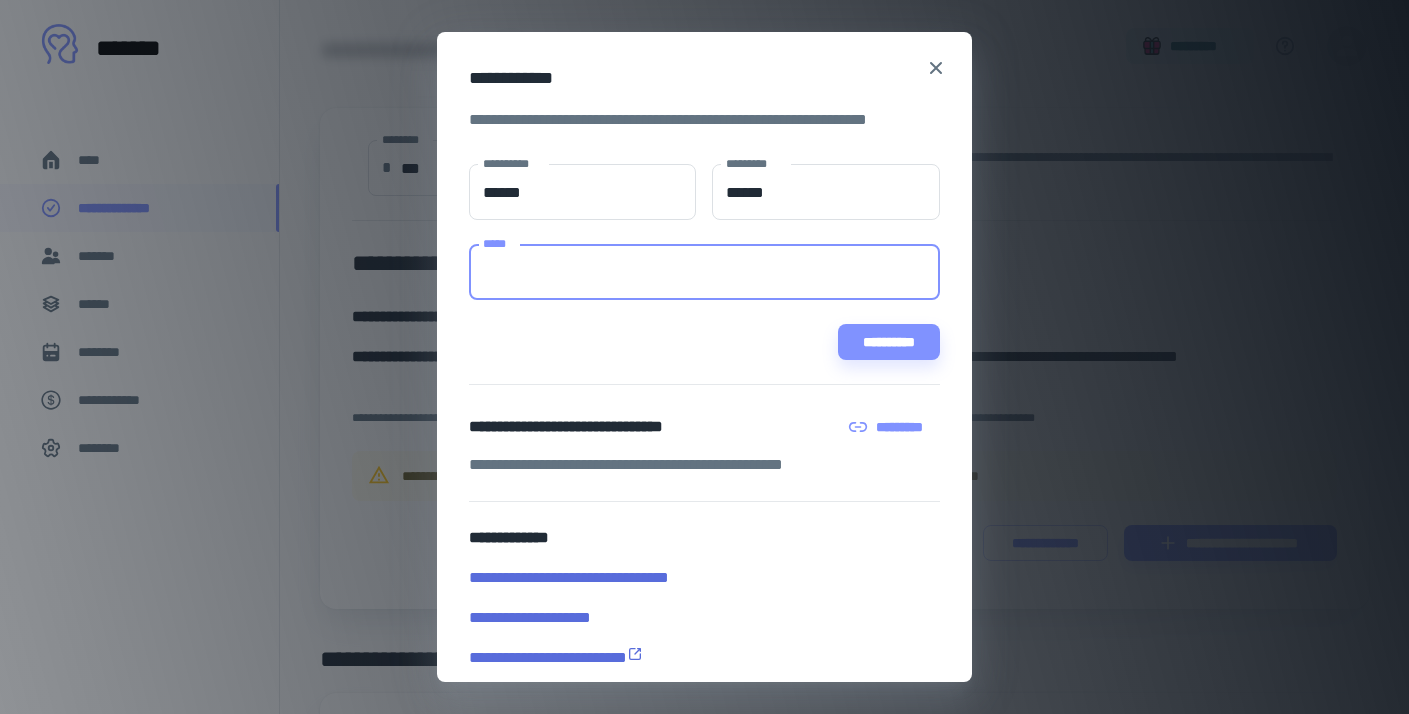 click on "*****" at bounding box center [705, 272] 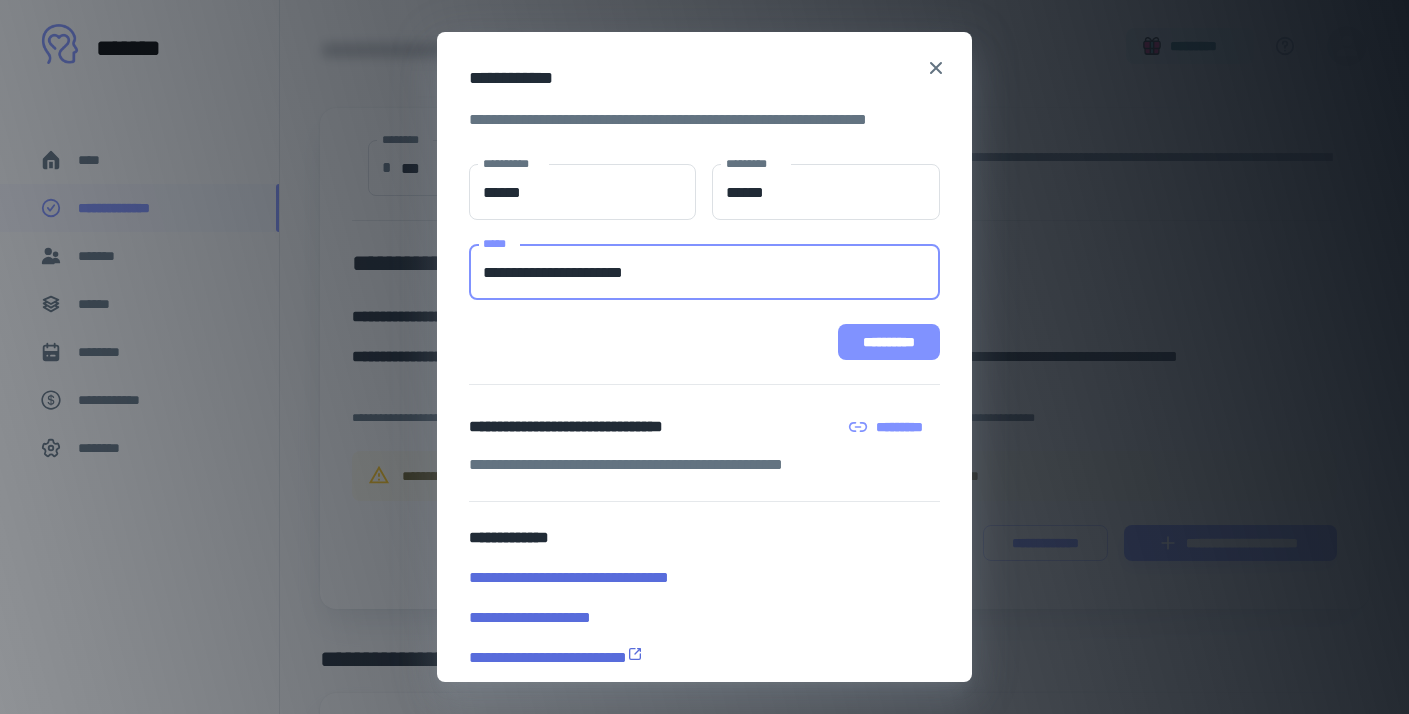 type on "**********" 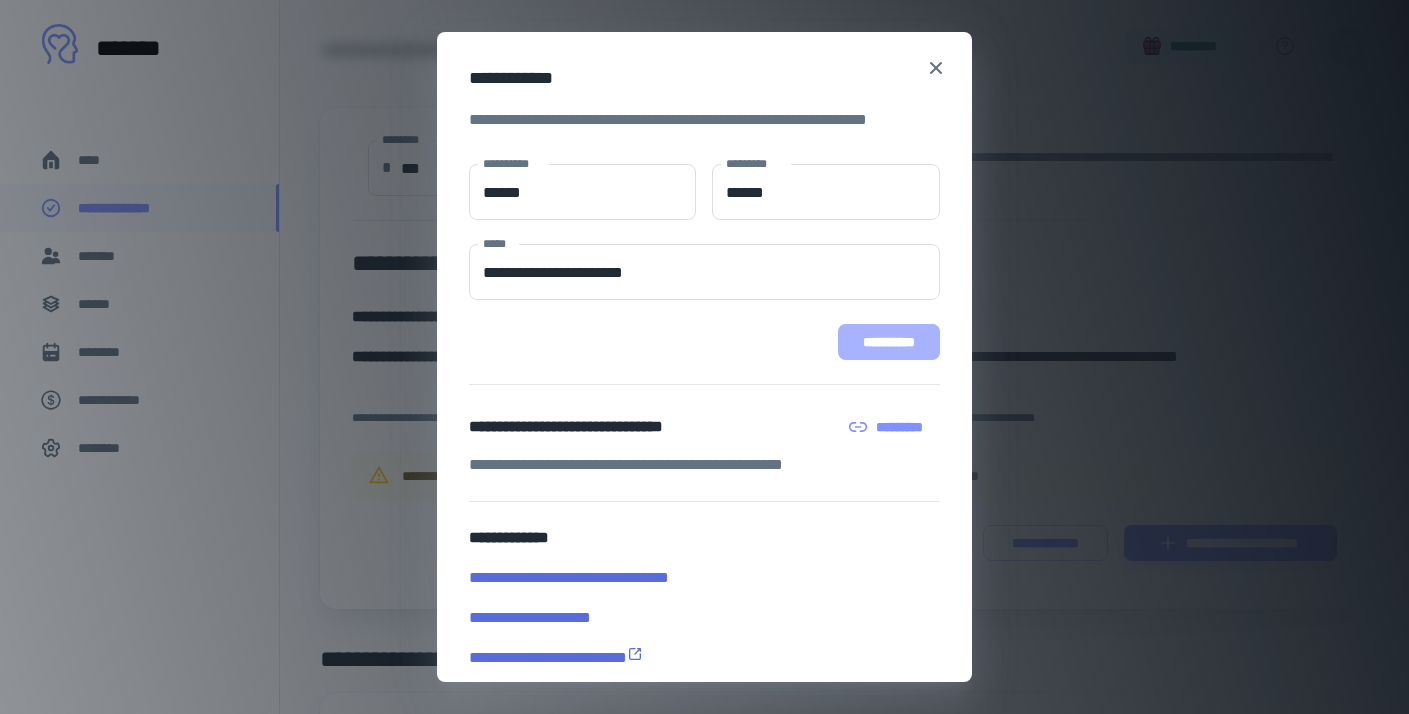 click on "**********" at bounding box center (889, 342) 